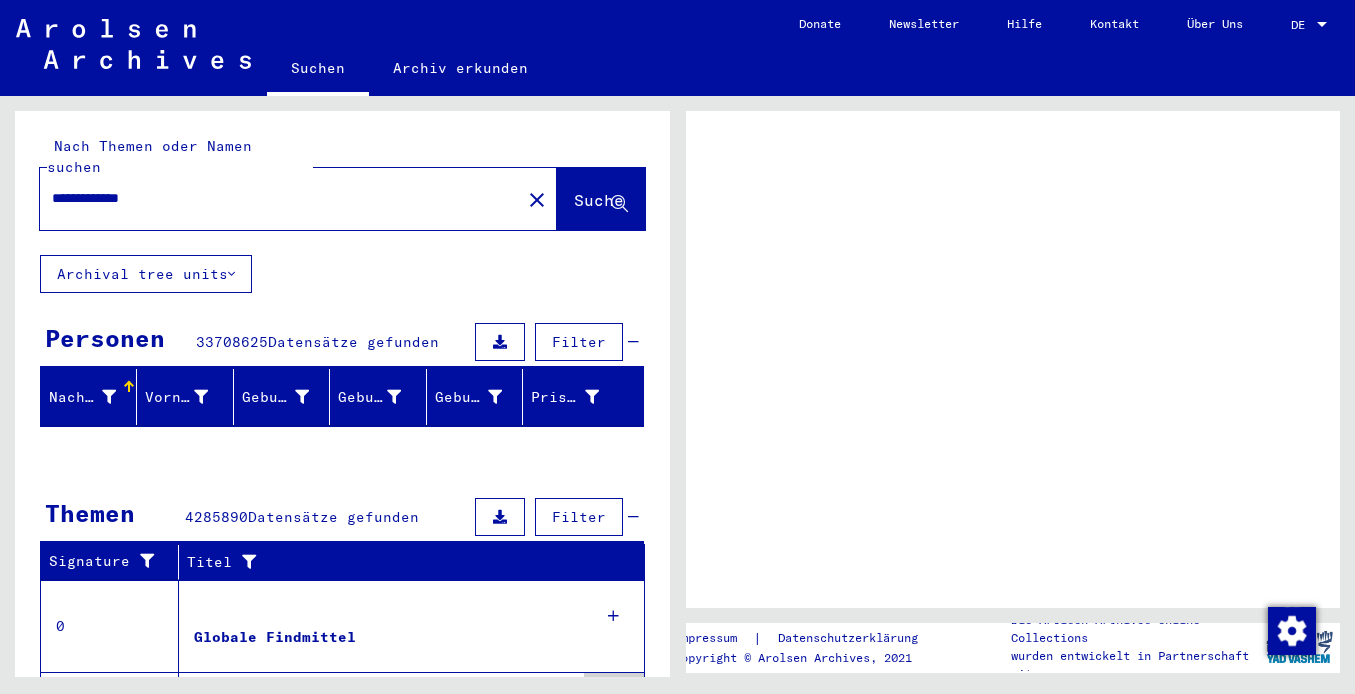 scroll, scrollTop: 0, scrollLeft: 0, axis: both 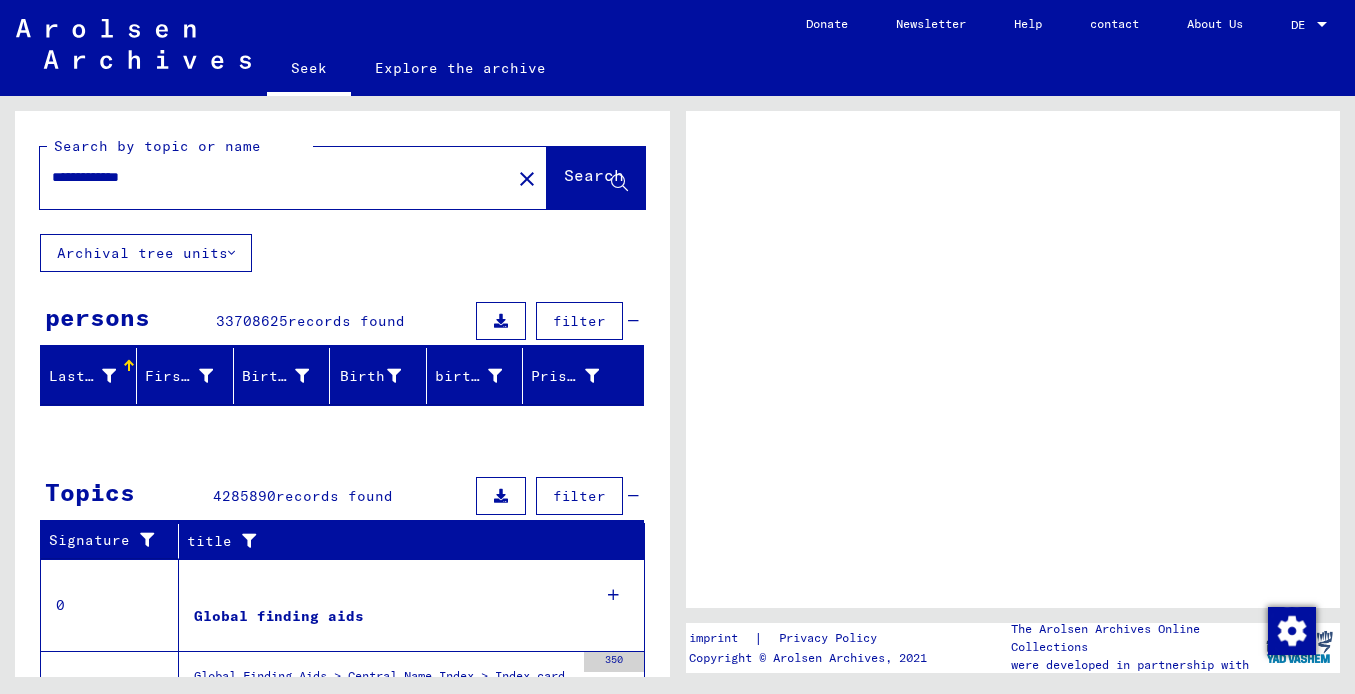 click 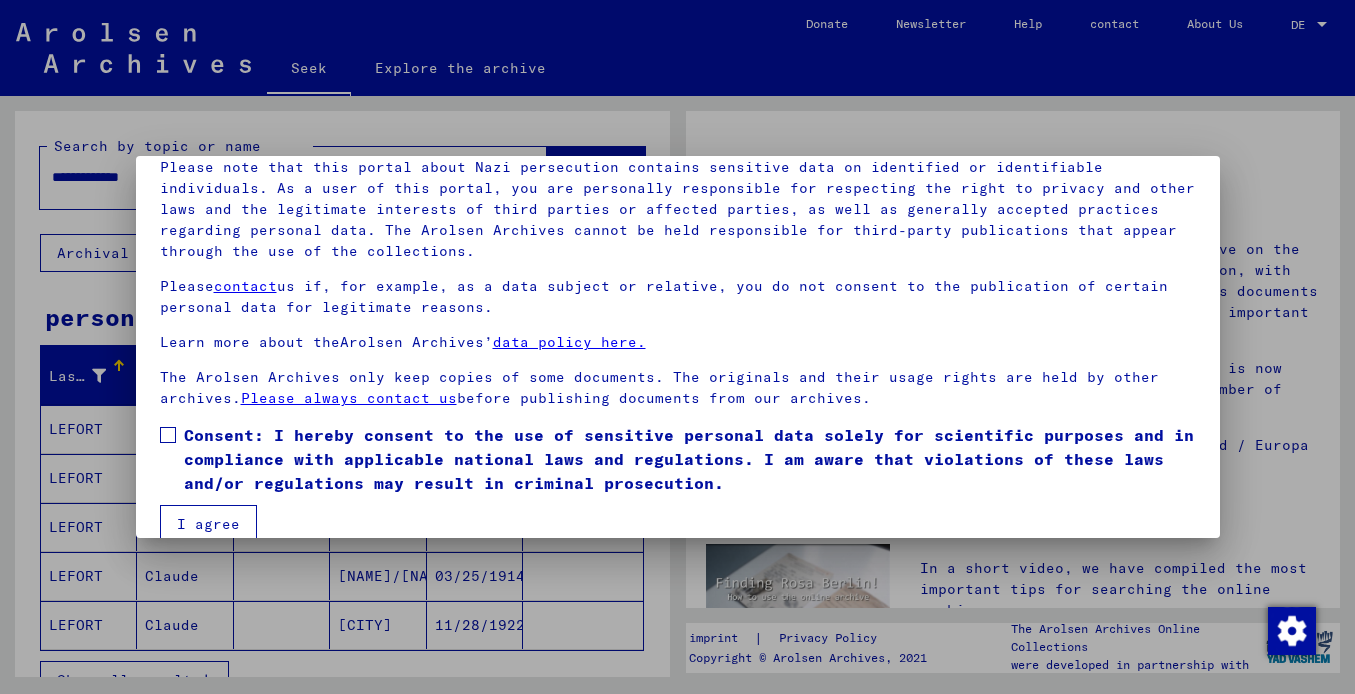 scroll, scrollTop: 169, scrollLeft: 0, axis: vertical 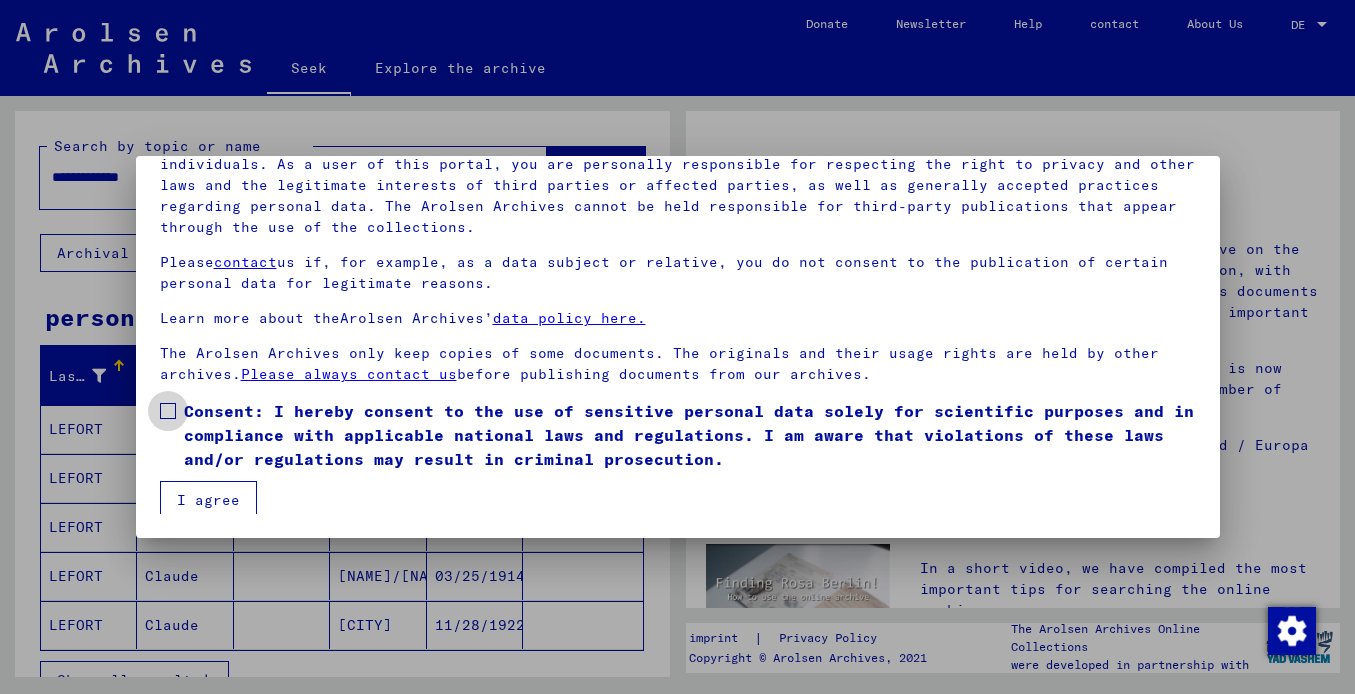 click at bounding box center [168, 411] 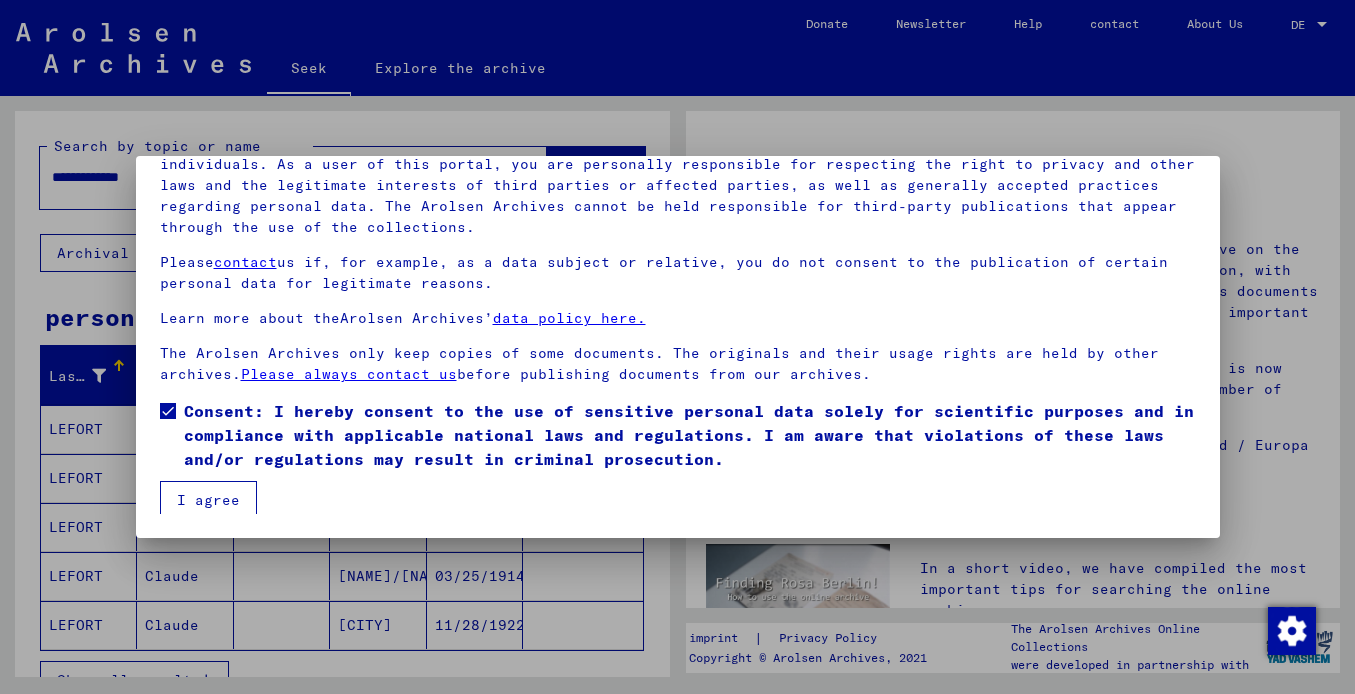 click on "I agree" at bounding box center [208, 500] 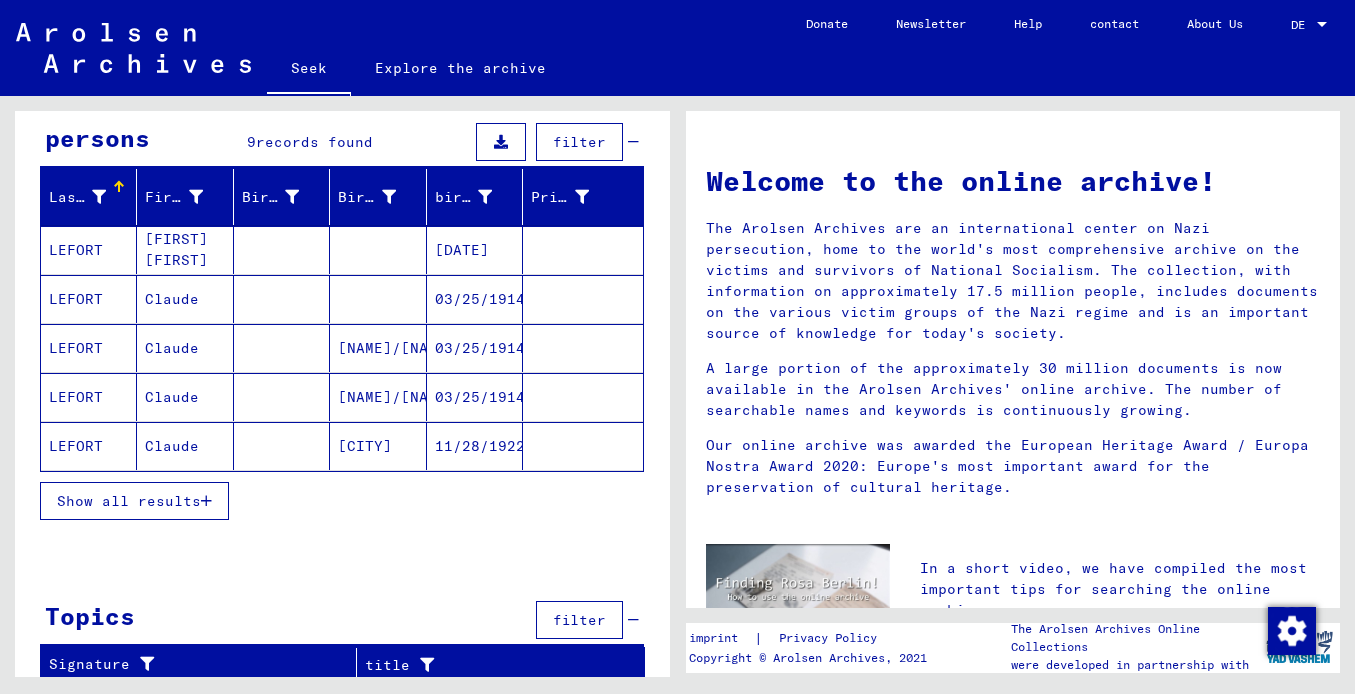 scroll, scrollTop: 181, scrollLeft: 0, axis: vertical 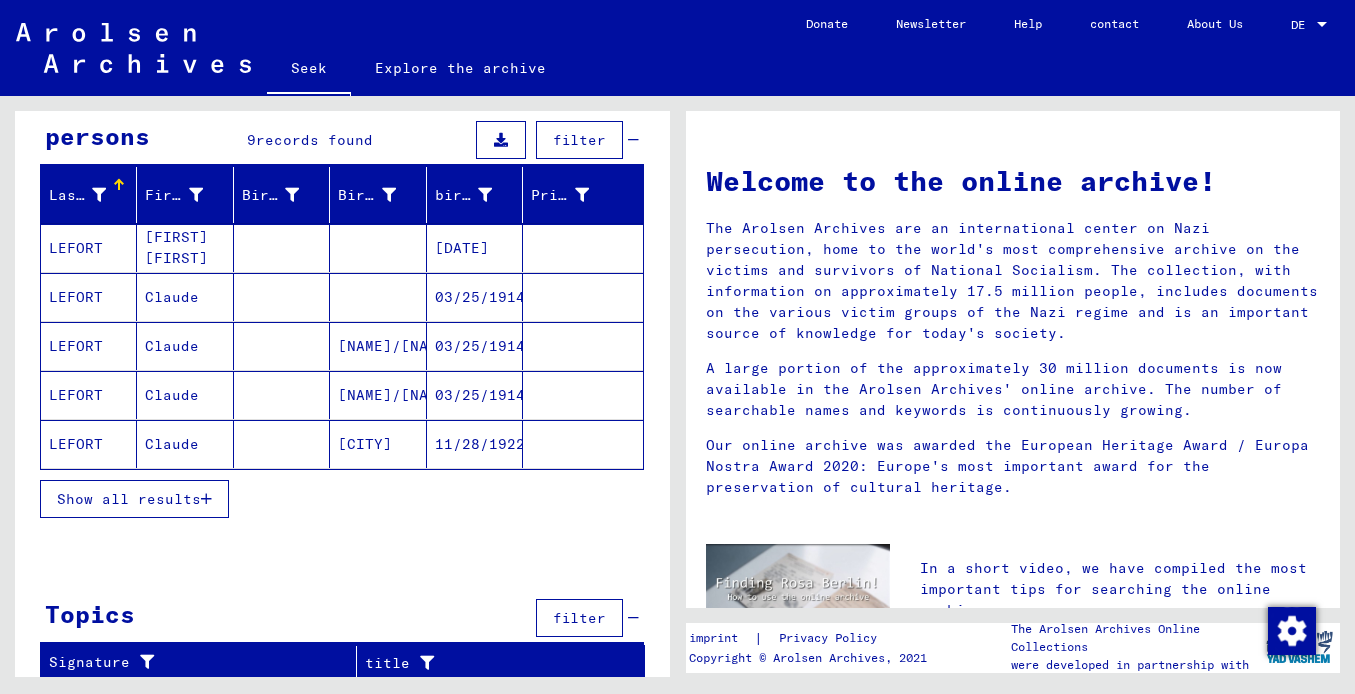 click on "Show all results" at bounding box center (129, 499) 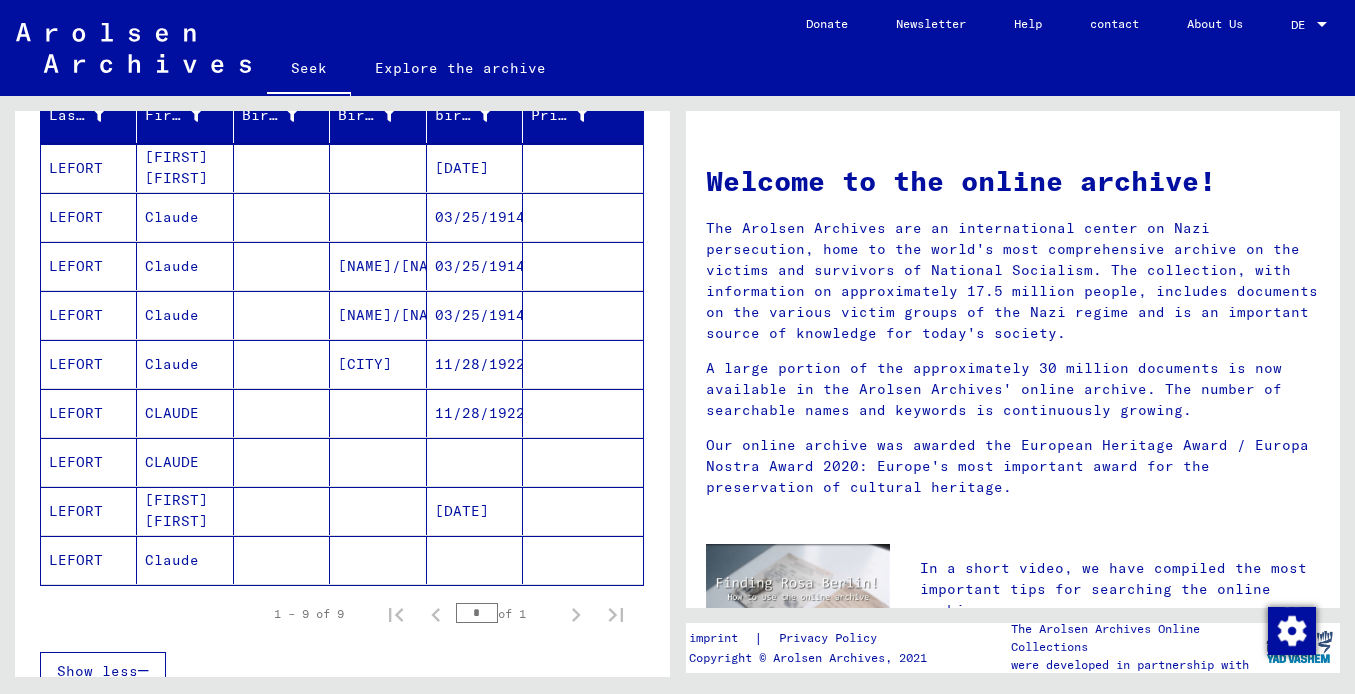 scroll, scrollTop: 221, scrollLeft: 0, axis: vertical 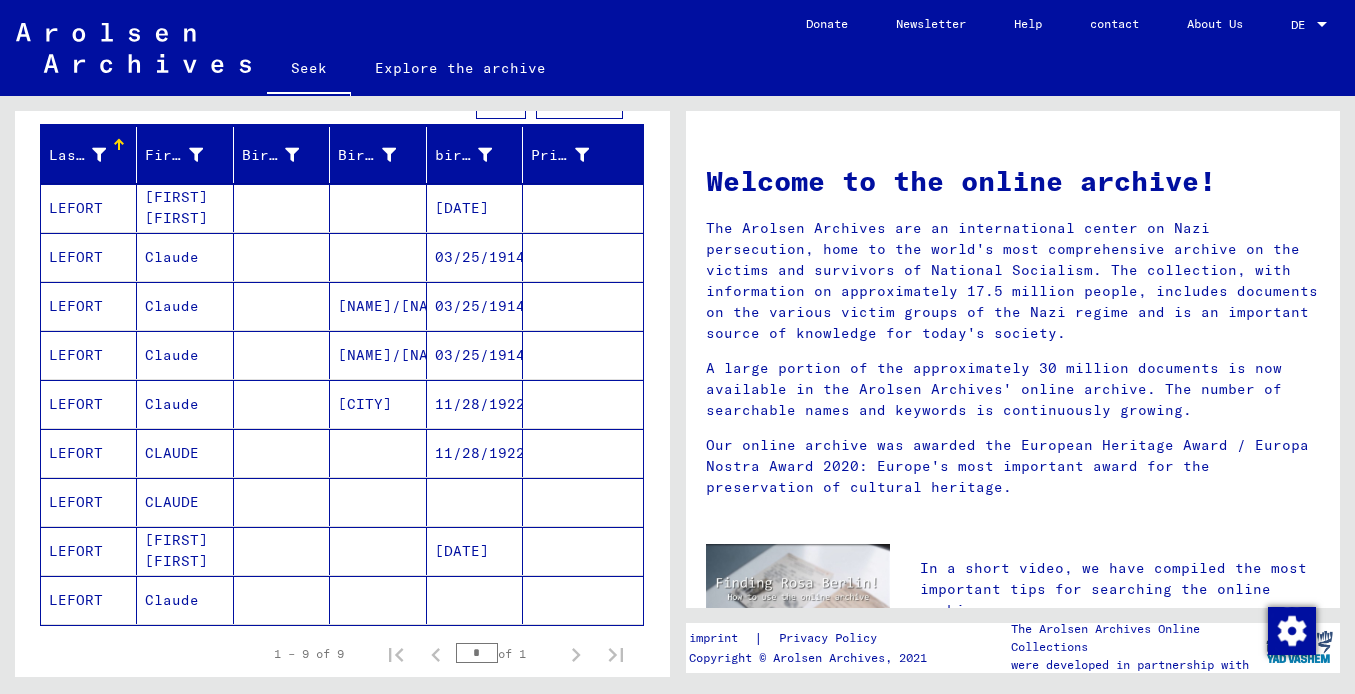 click on "LEFORT" at bounding box center [76, 453] 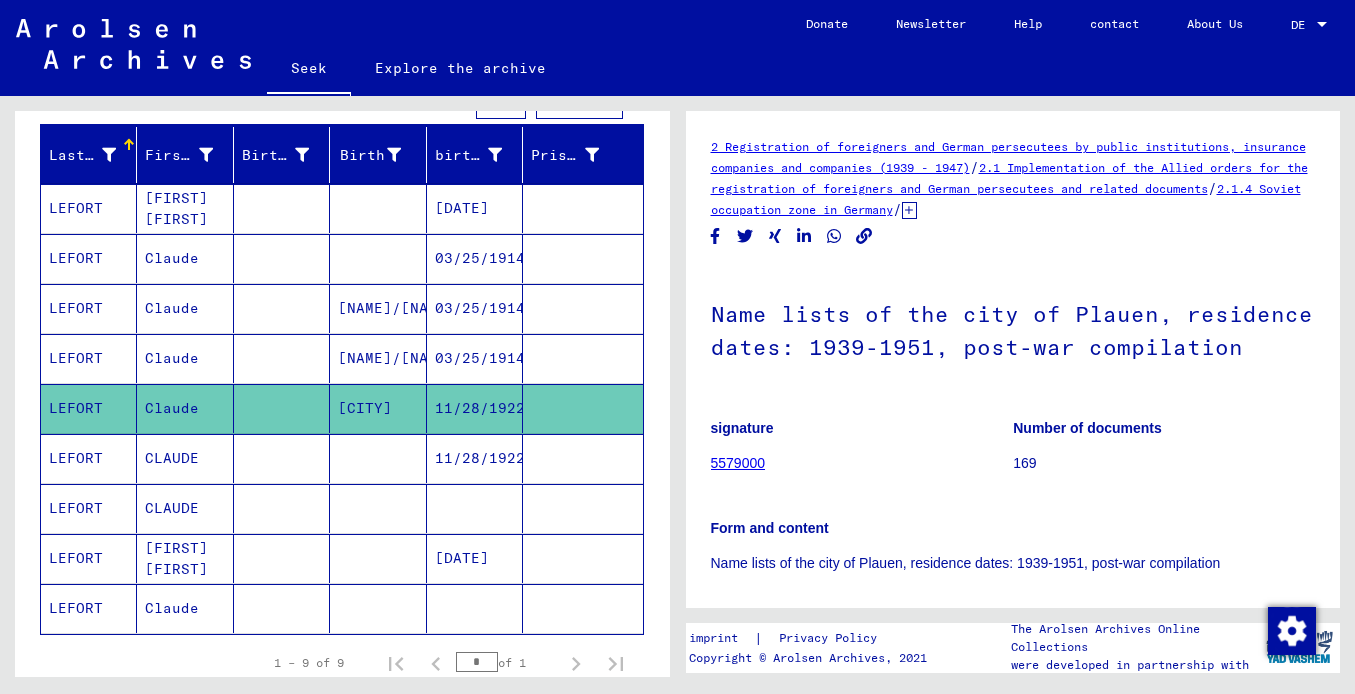 scroll, scrollTop: 0, scrollLeft: 0, axis: both 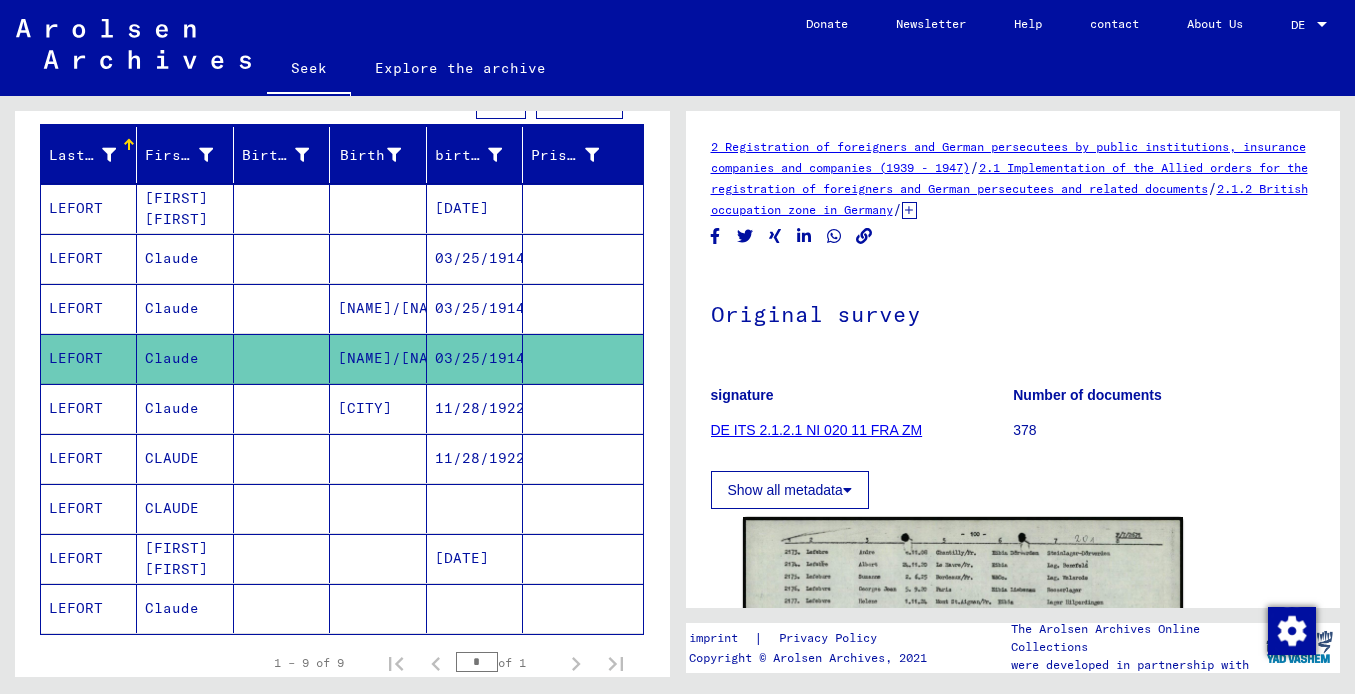 click on "LEFORT" at bounding box center (76, 358) 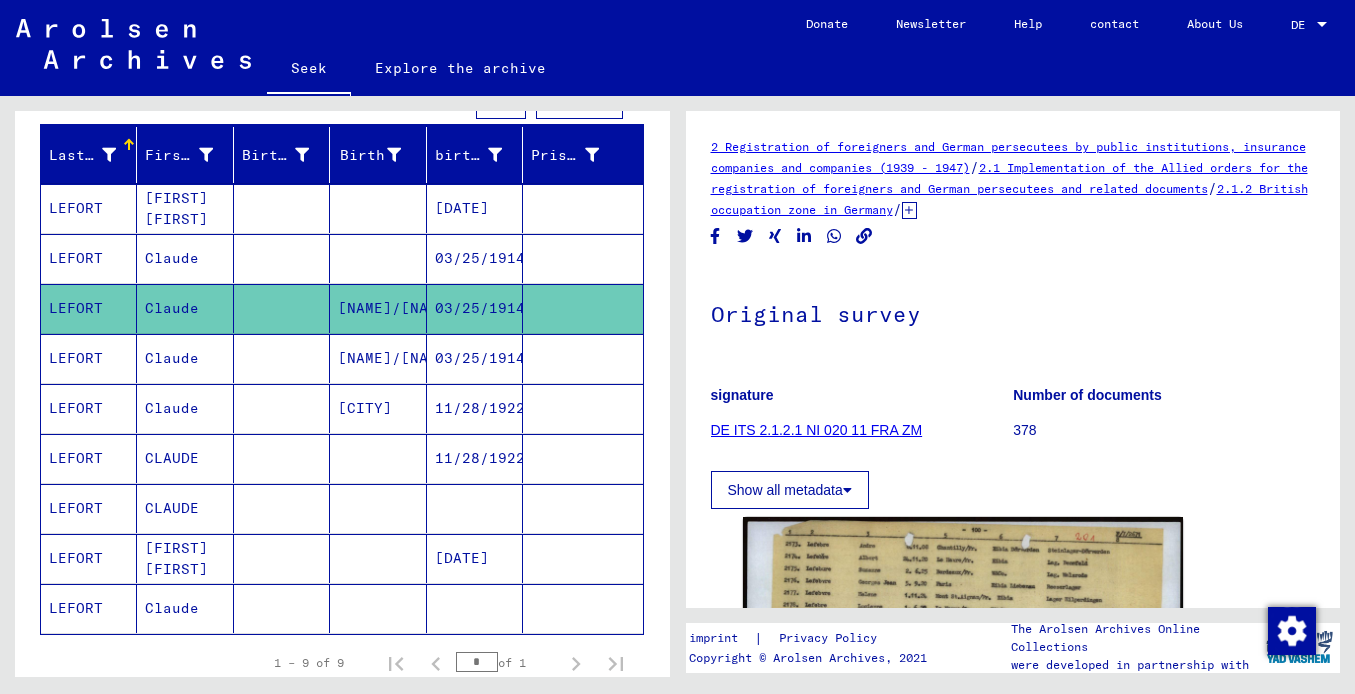 scroll, scrollTop: 0, scrollLeft: 0, axis: both 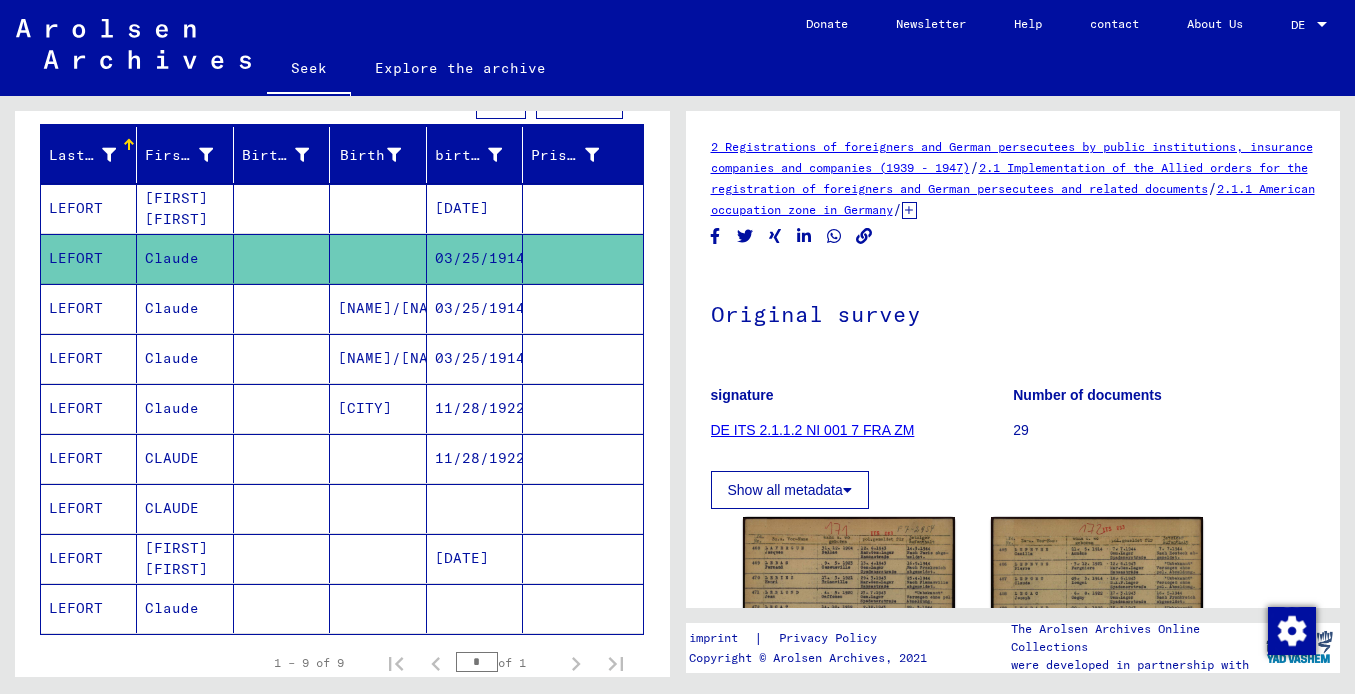 click on "LEFORT" at bounding box center [76, 258] 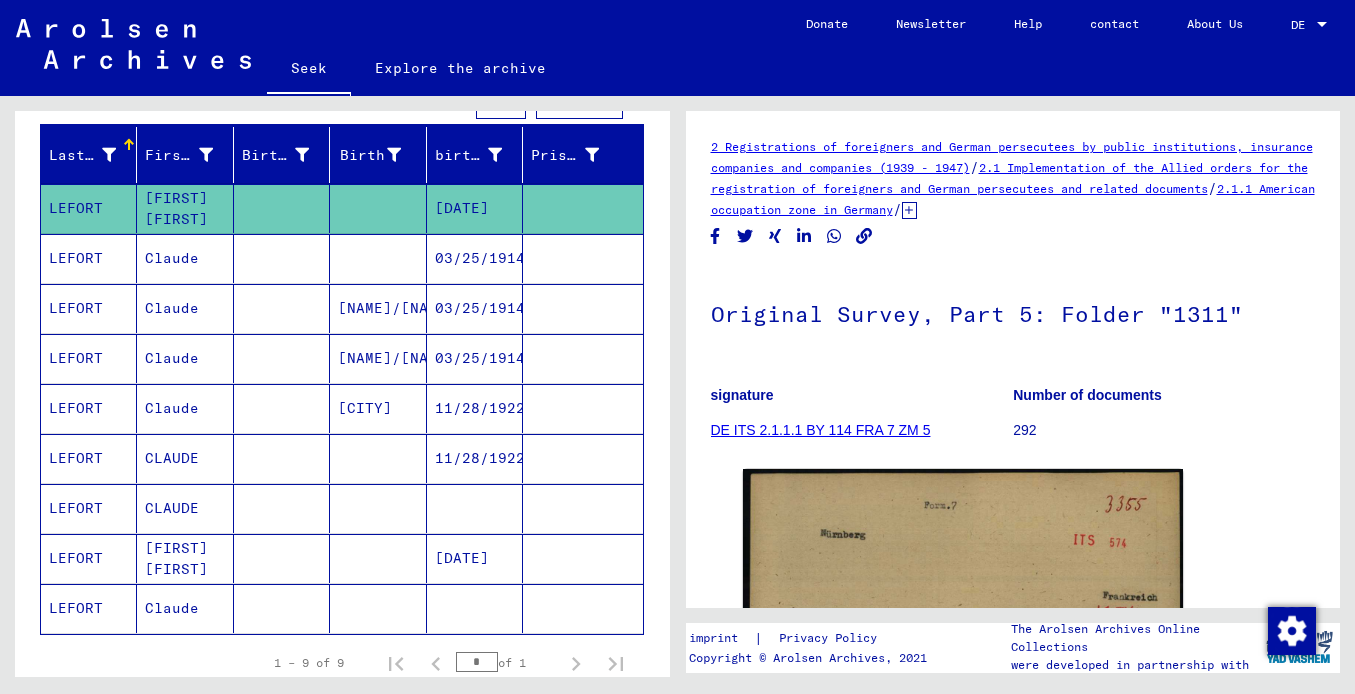 scroll, scrollTop: 0, scrollLeft: 0, axis: both 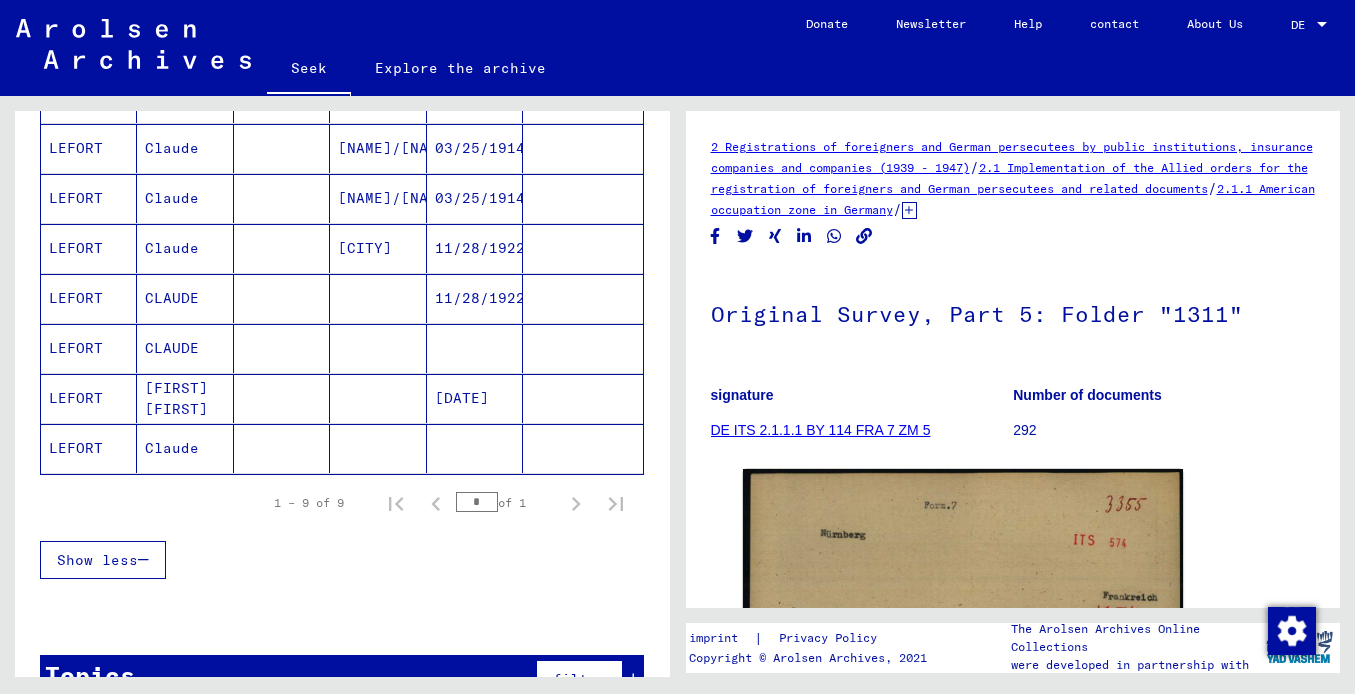 click on "LEFORT" at bounding box center (76, 398) 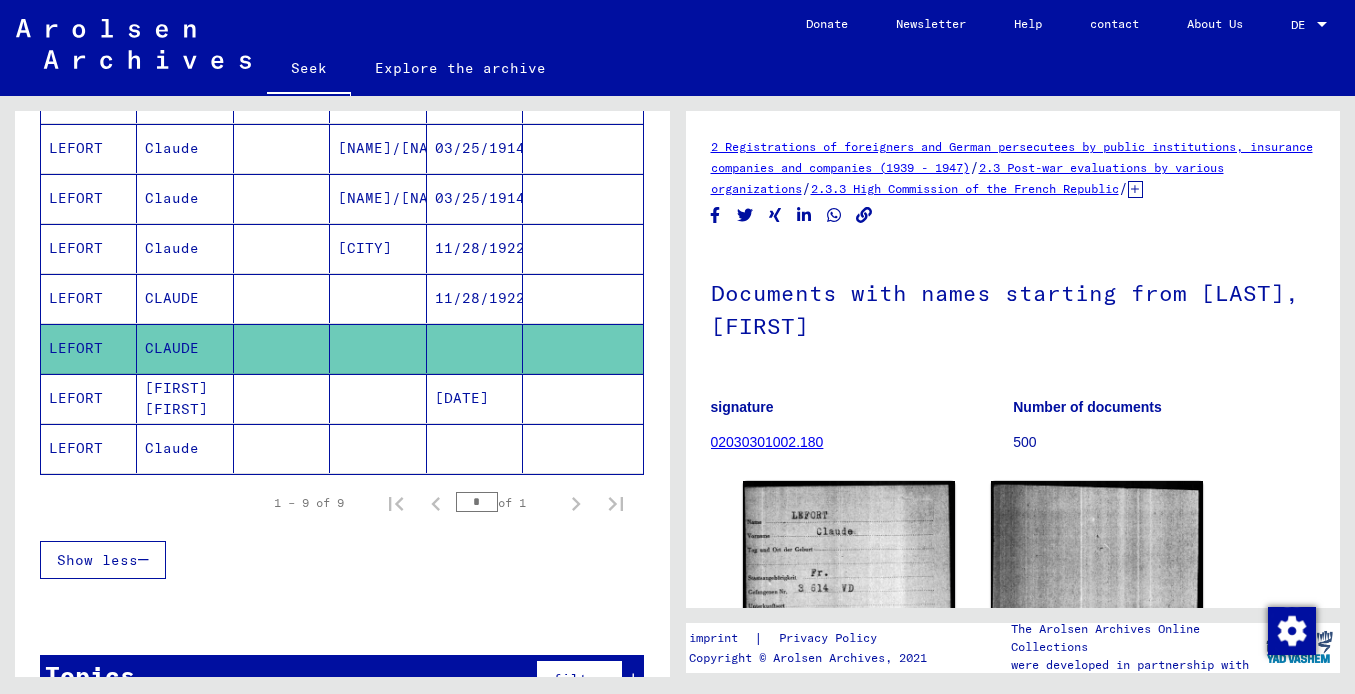 scroll, scrollTop: 0, scrollLeft: 0, axis: both 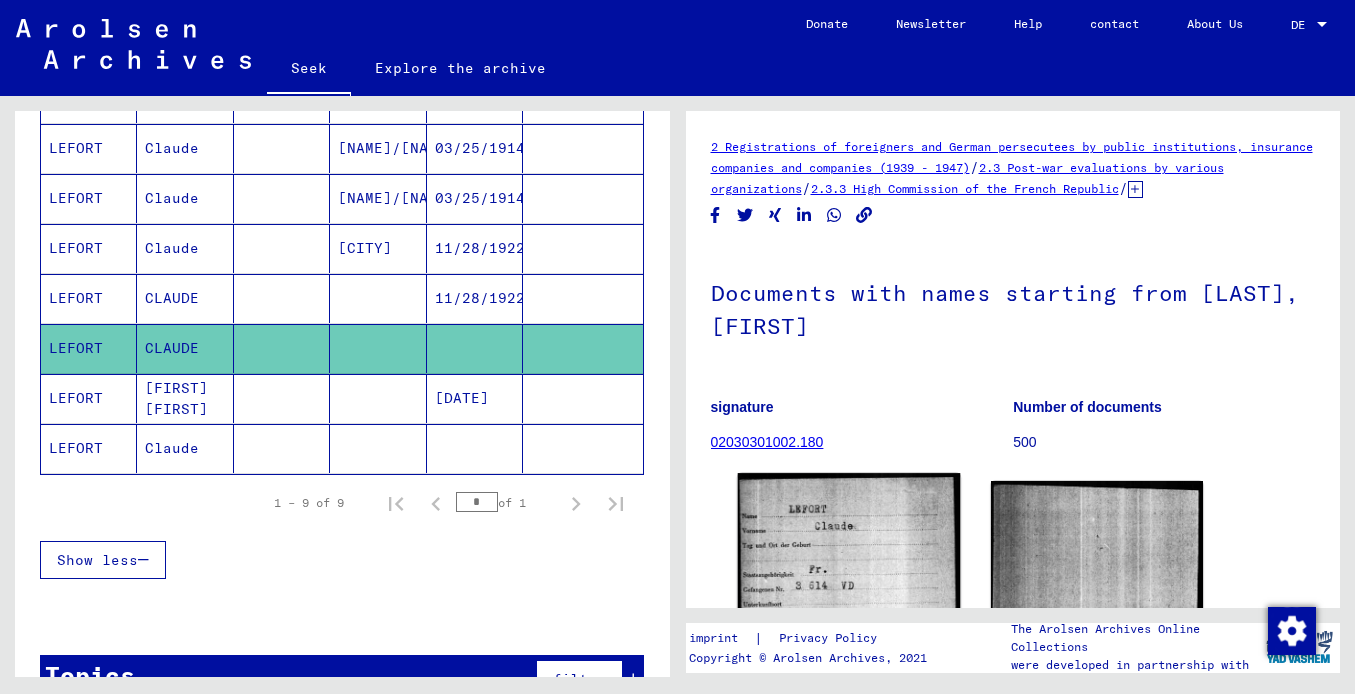 click 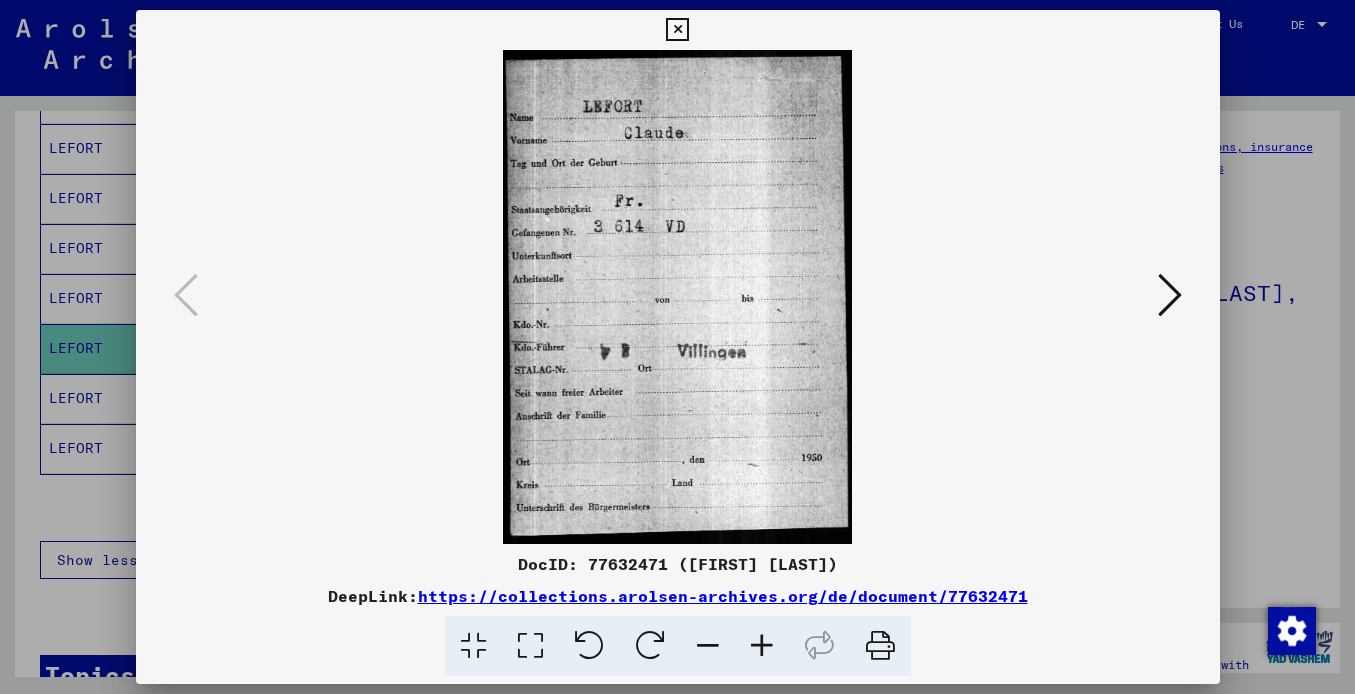 click at bounding box center [677, 30] 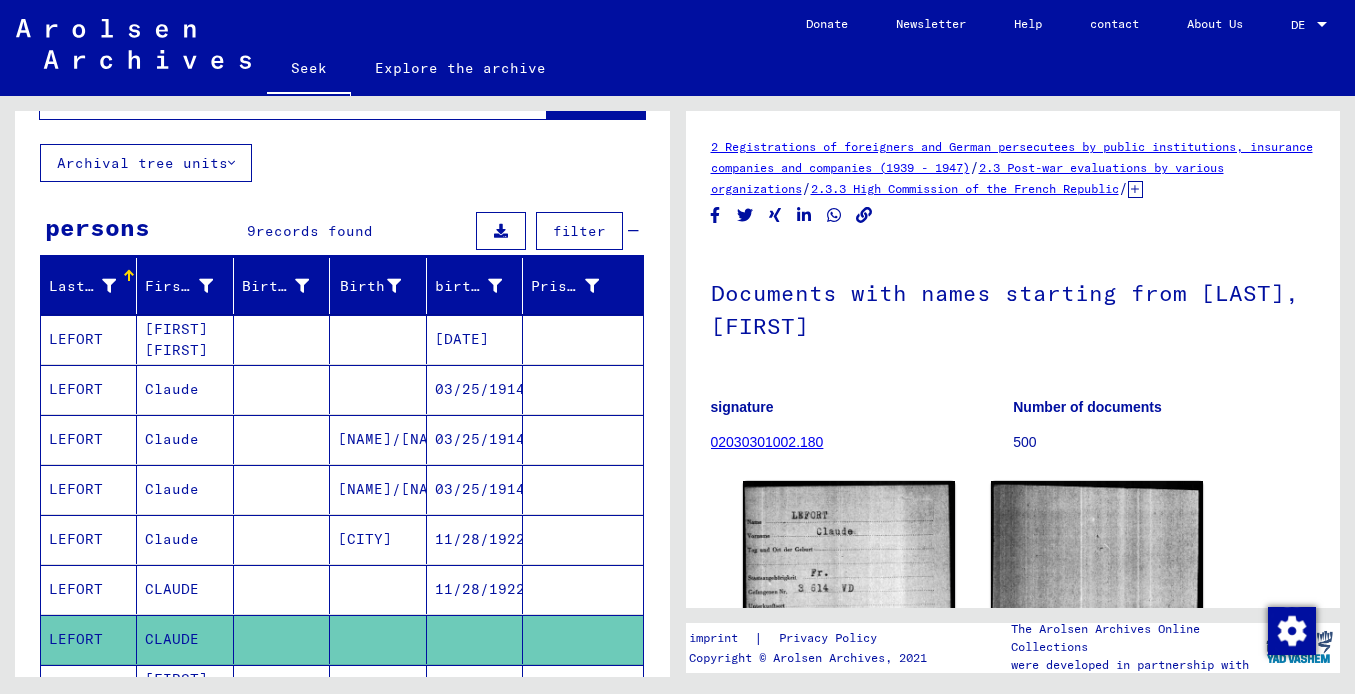scroll, scrollTop: 0, scrollLeft: 0, axis: both 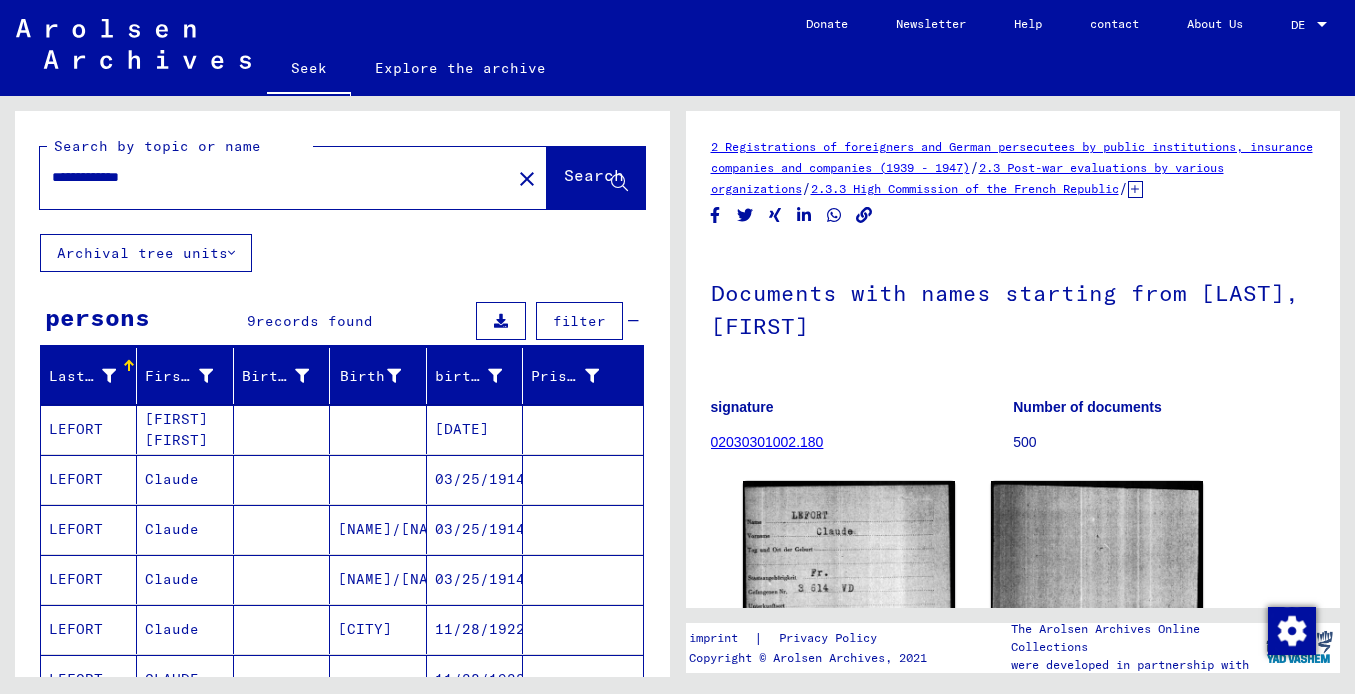 drag, startPoint x: 110, startPoint y: 175, endPoint x: -19, endPoint y: 173, distance: 129.0155 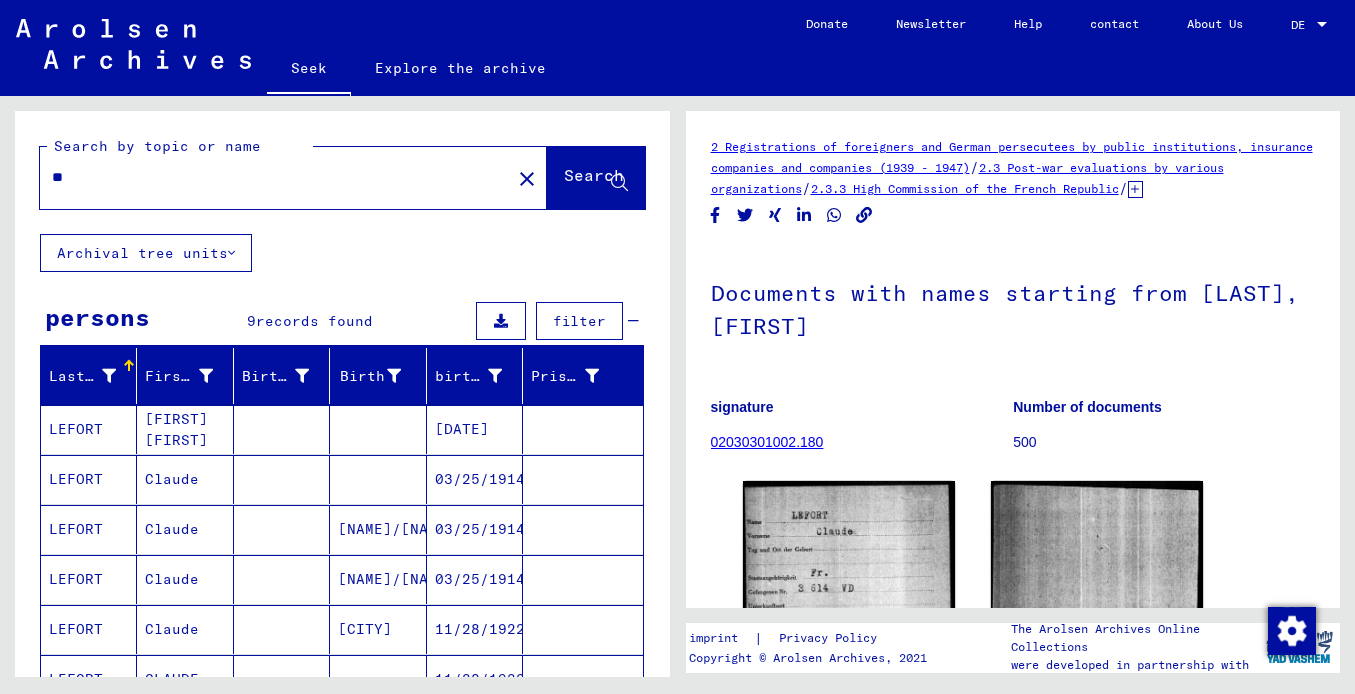type on "*" 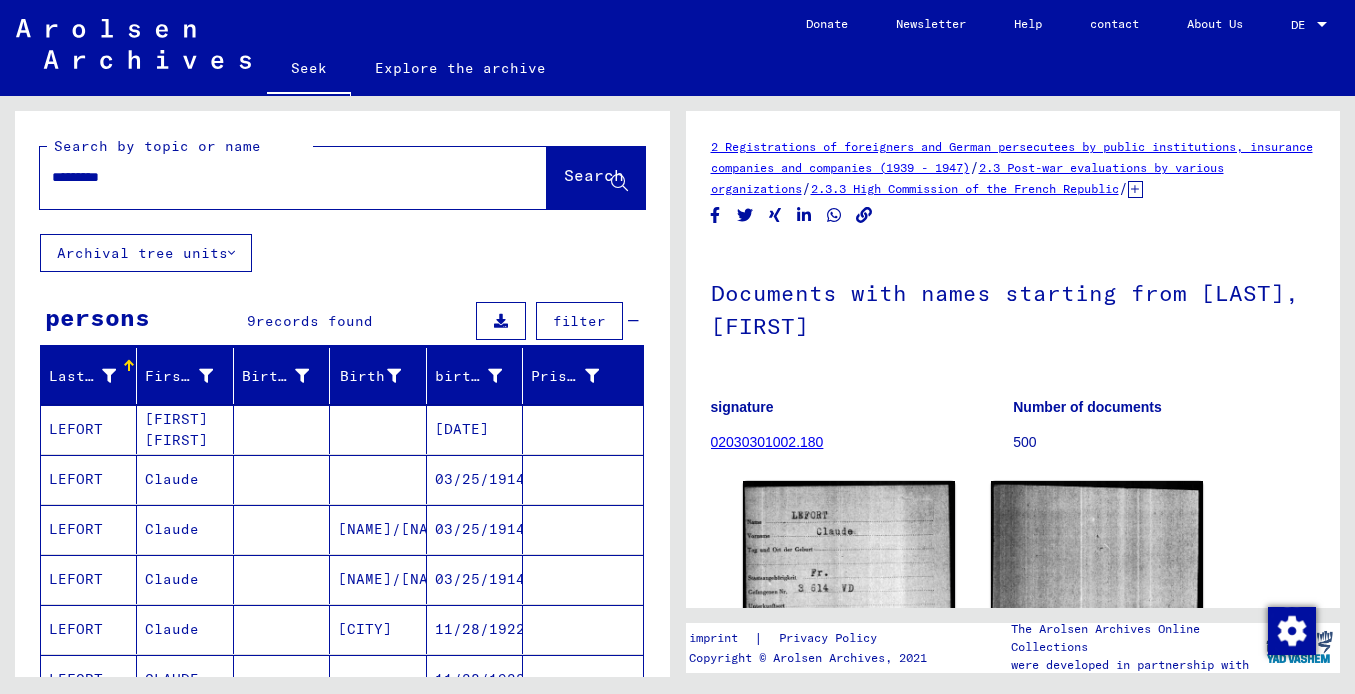 type on "*********" 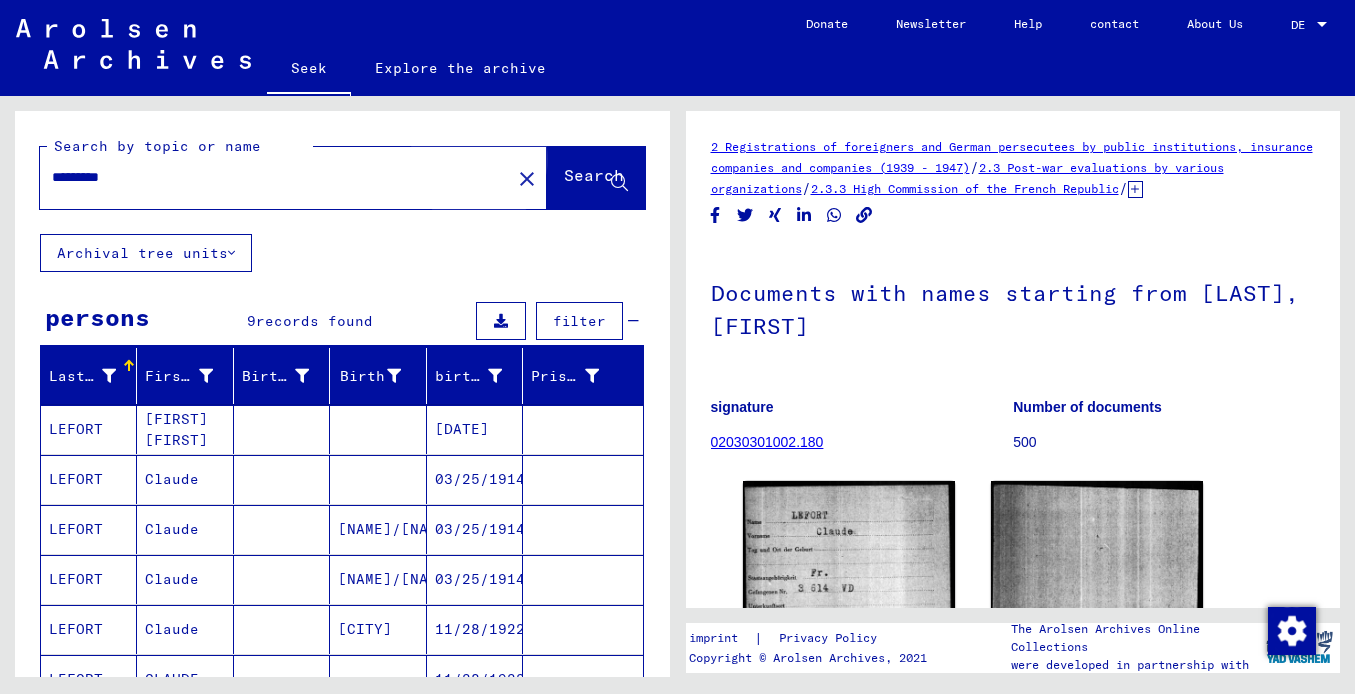click on "Search" 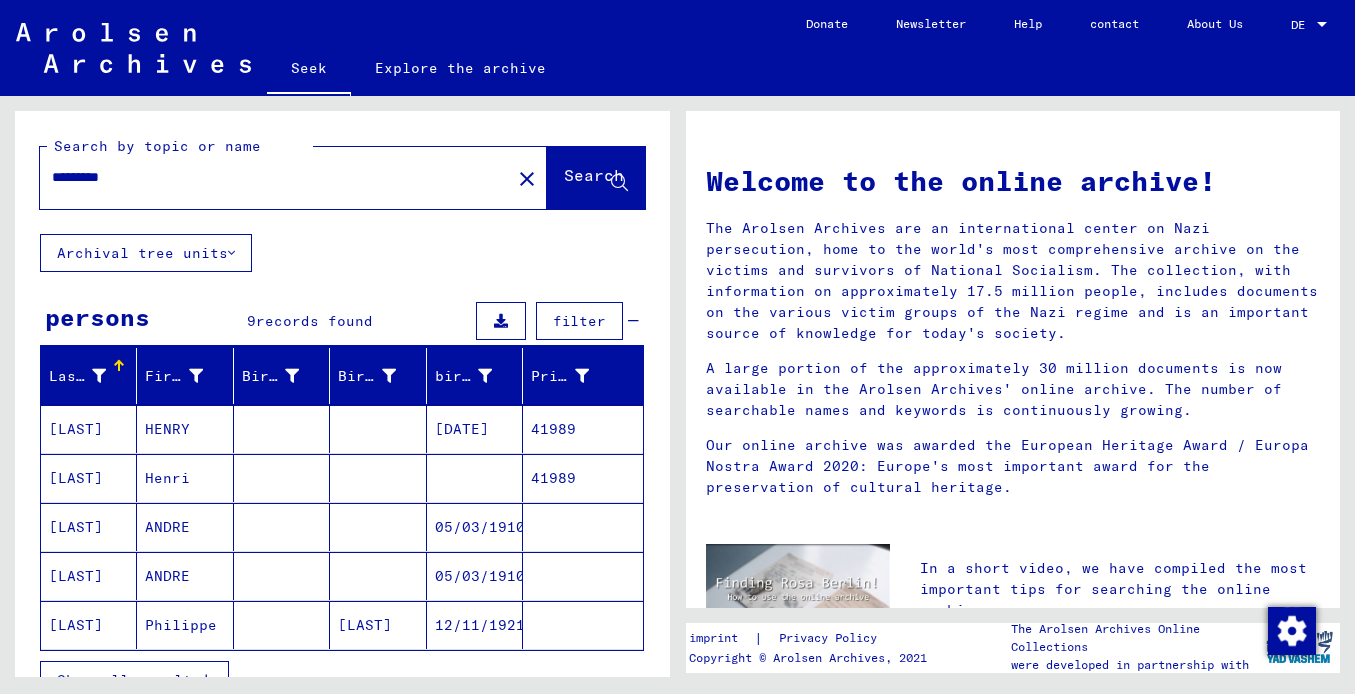 type 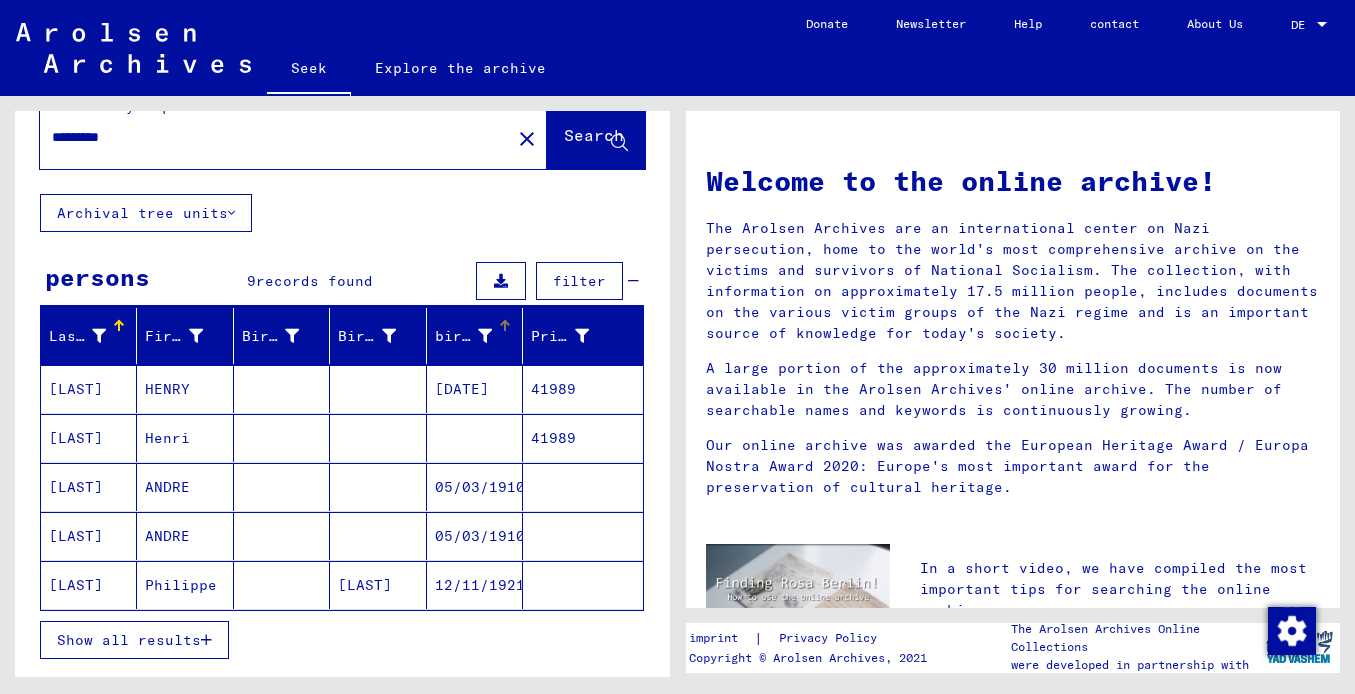 scroll, scrollTop: 80, scrollLeft: 0, axis: vertical 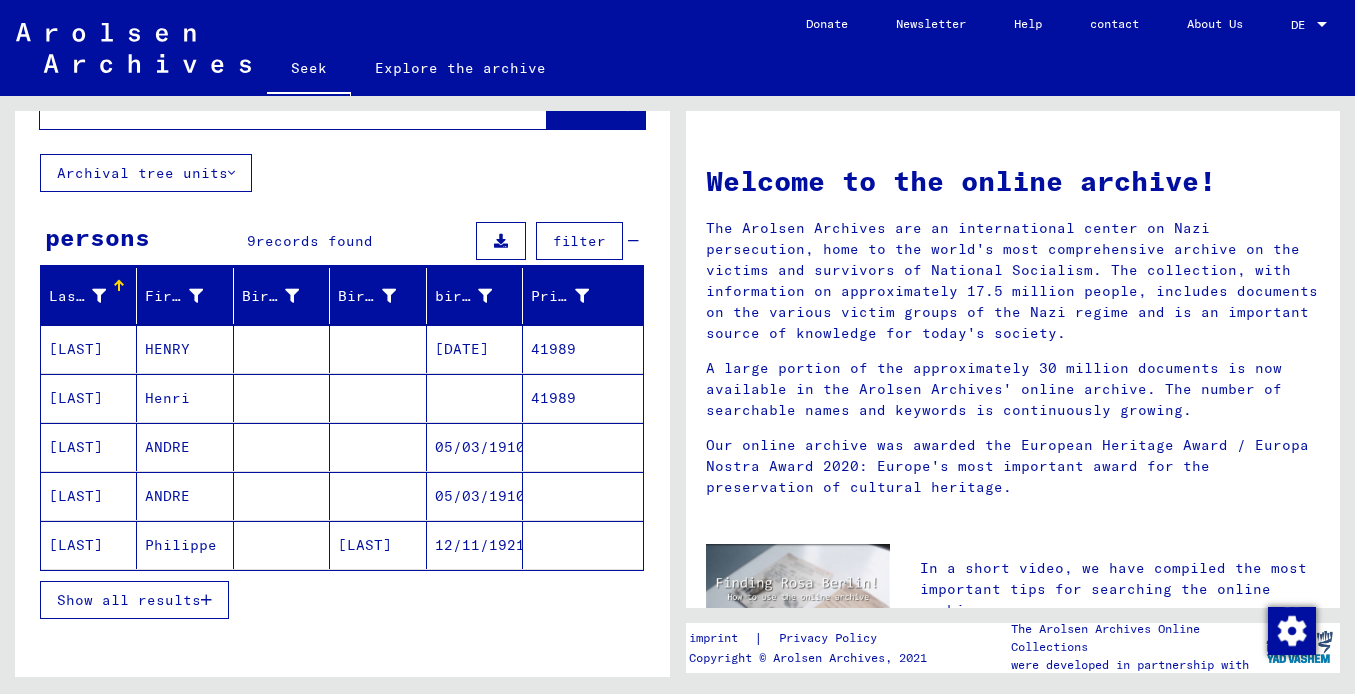 click on "Show all results" at bounding box center [129, 600] 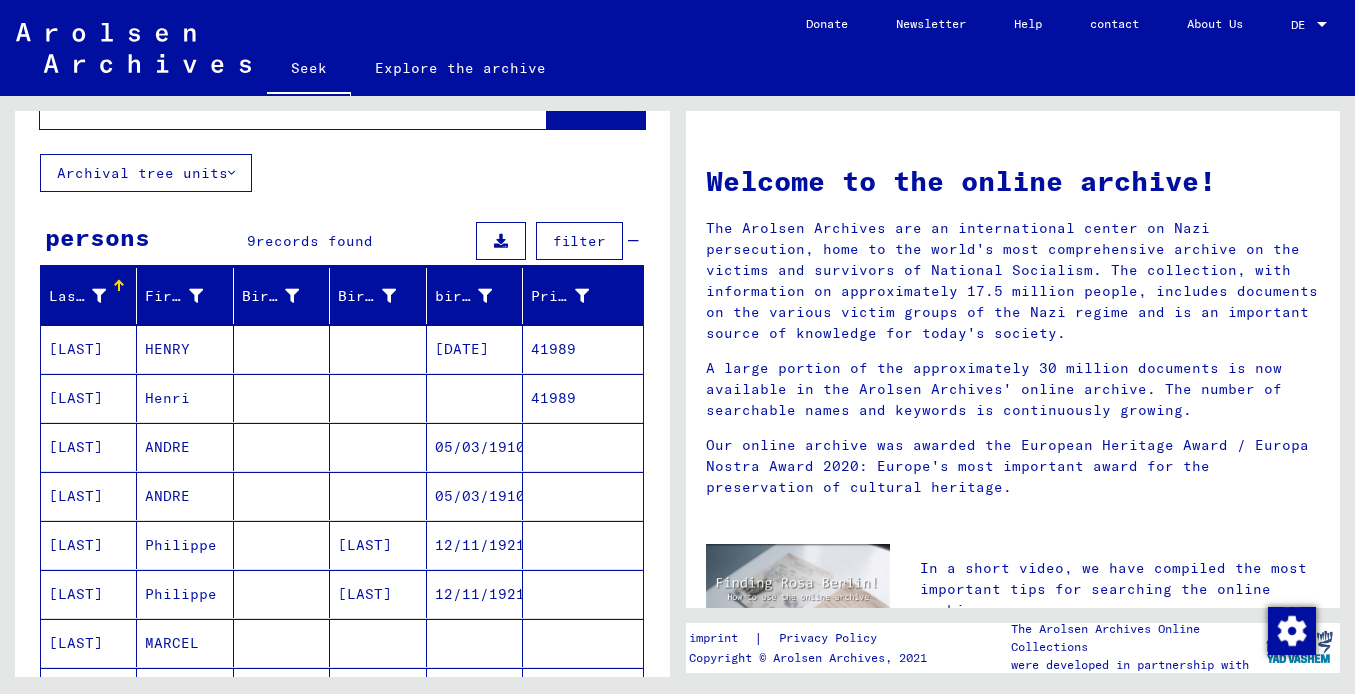 click on "[LAST]" at bounding box center [76, 447] 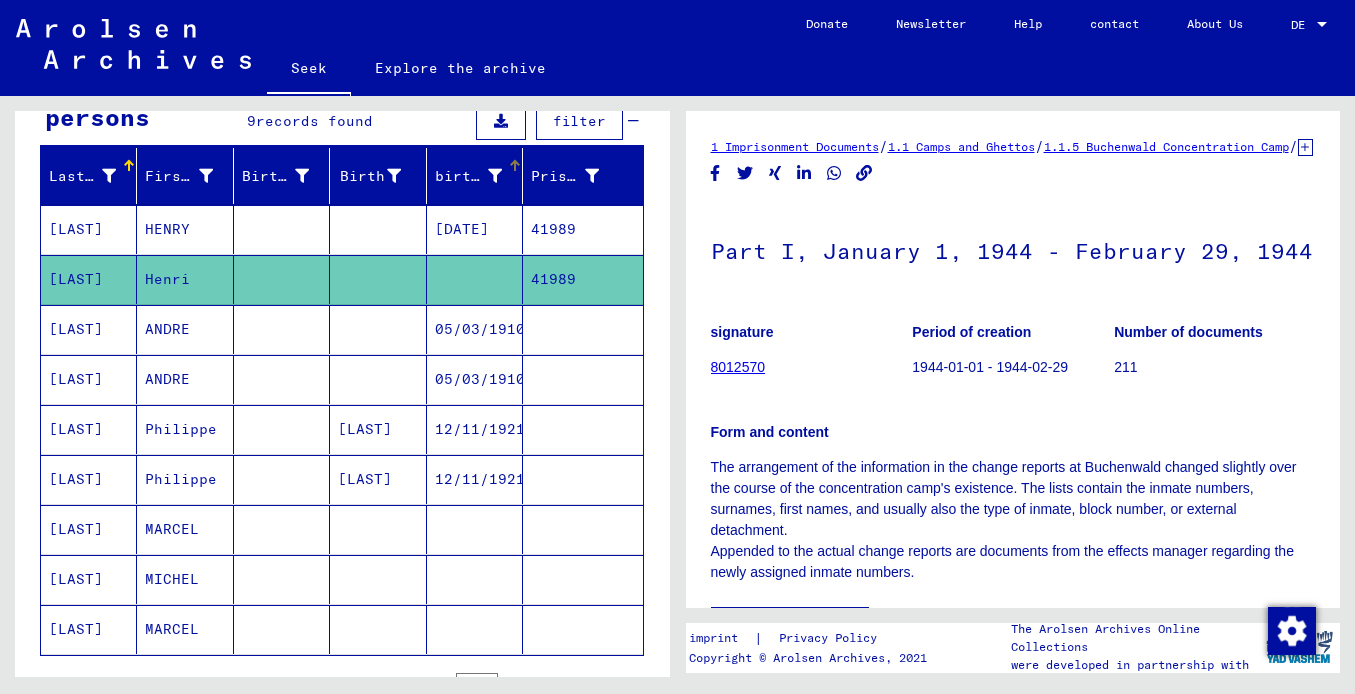 scroll, scrollTop: 240, scrollLeft: 0, axis: vertical 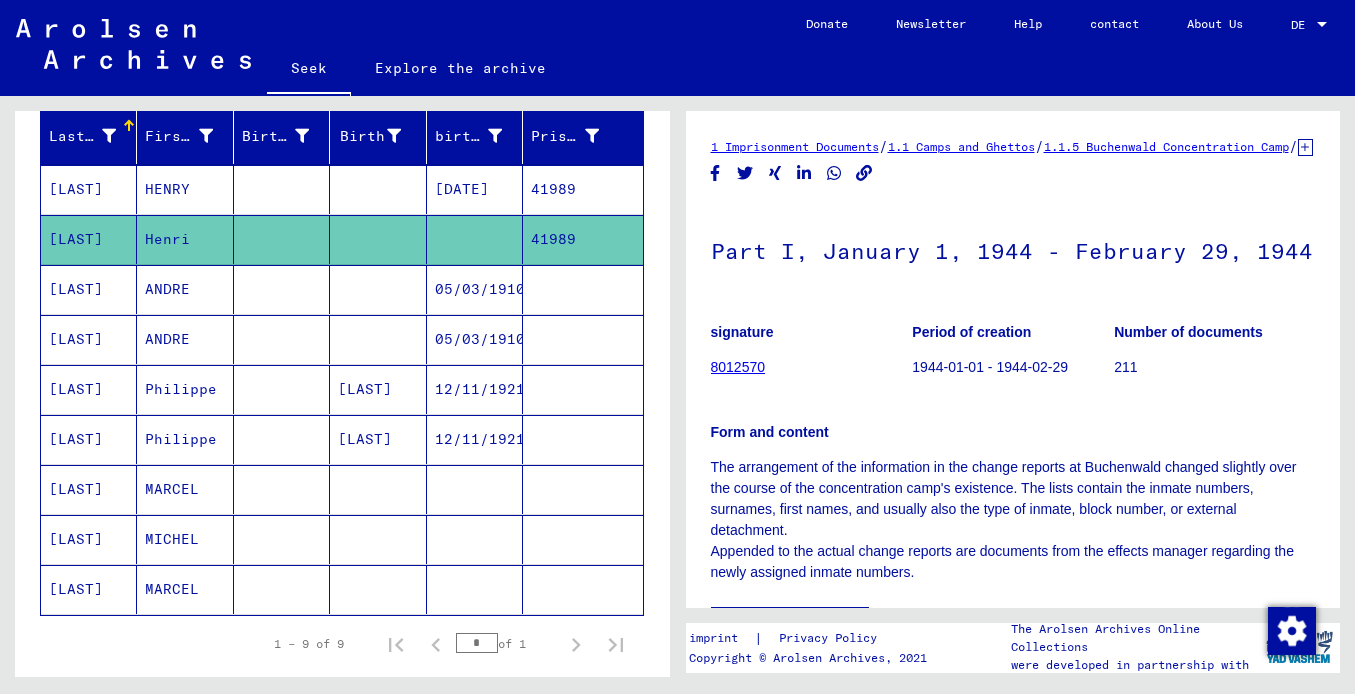 click on "[LAST]" 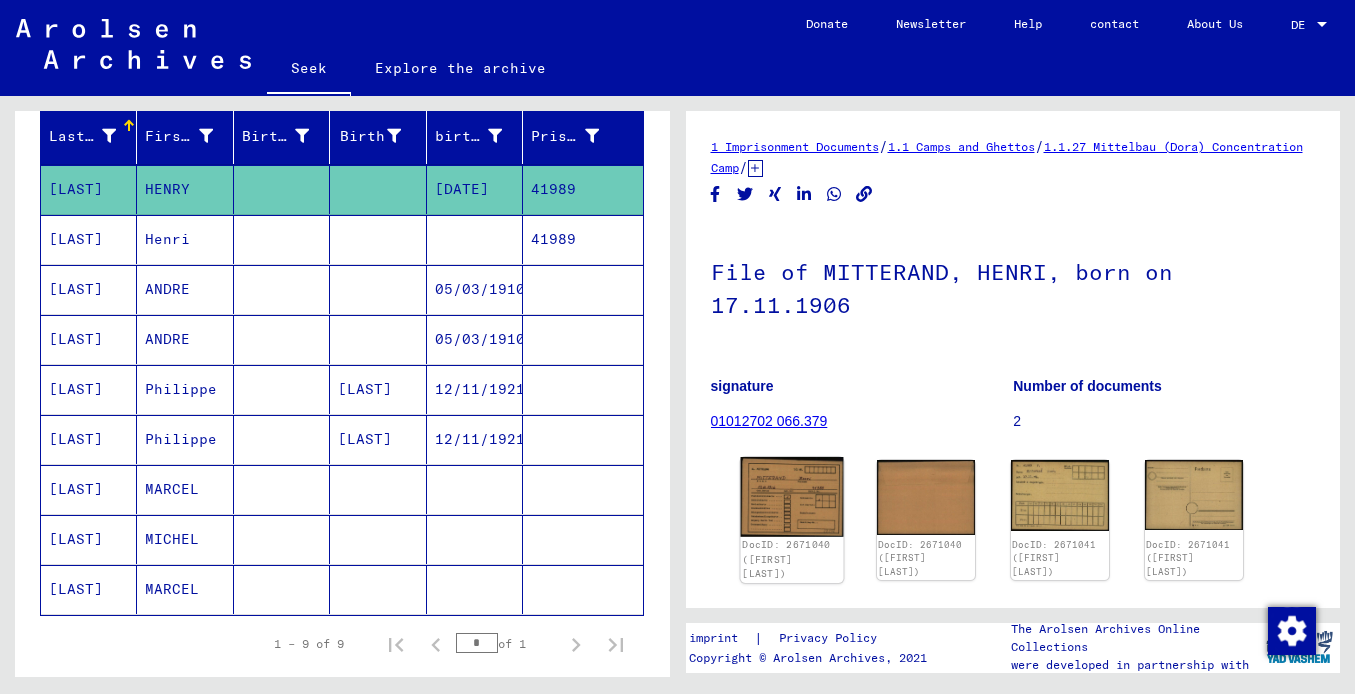 click 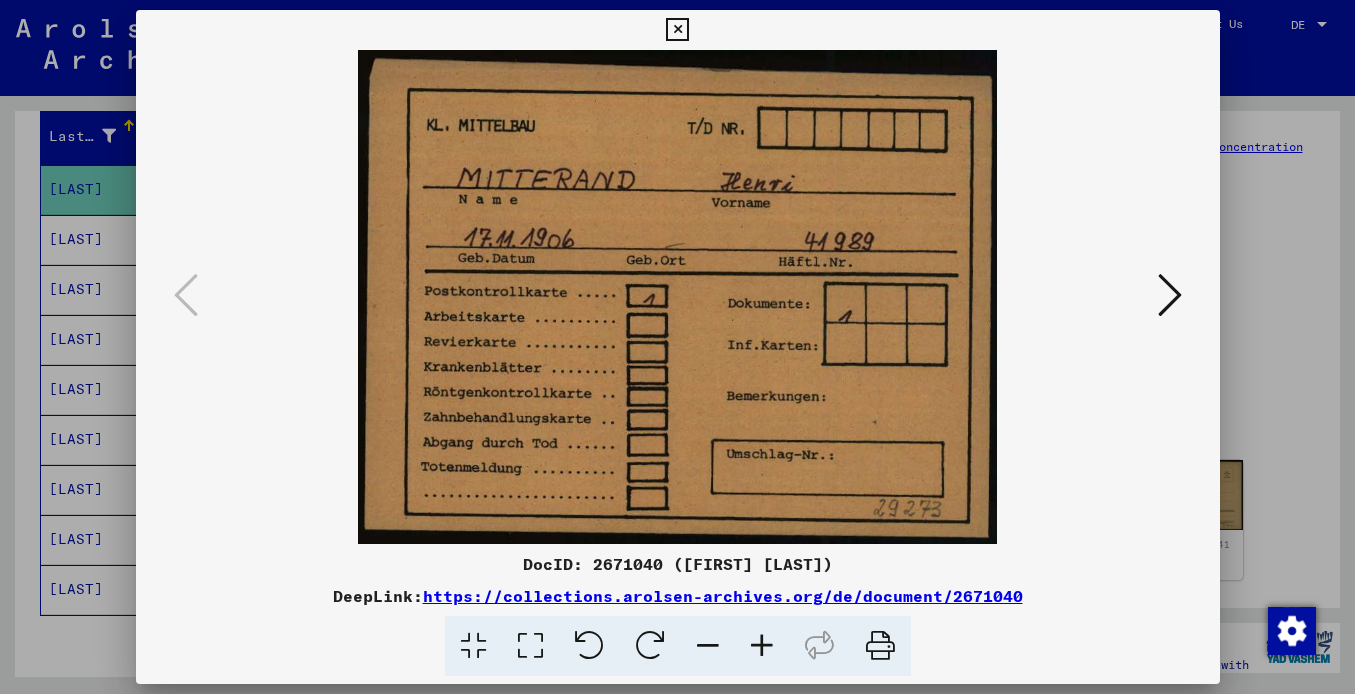 type 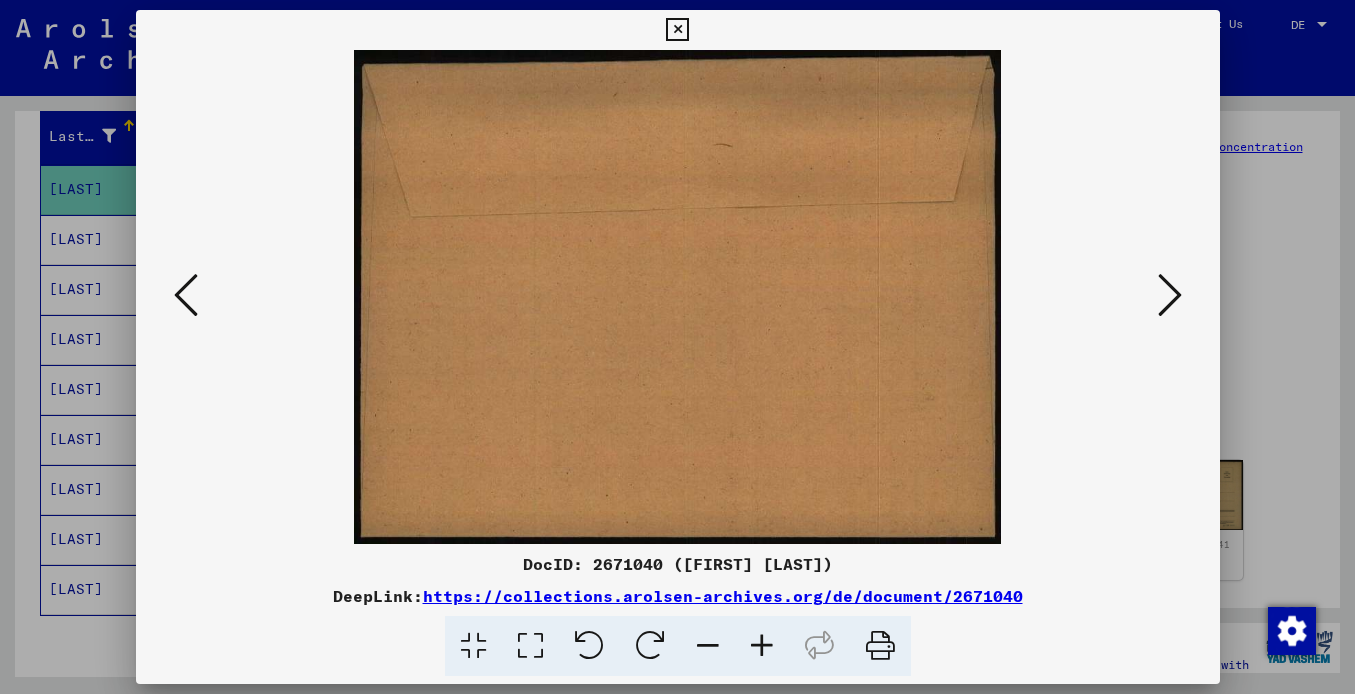 click at bounding box center [1170, 295] 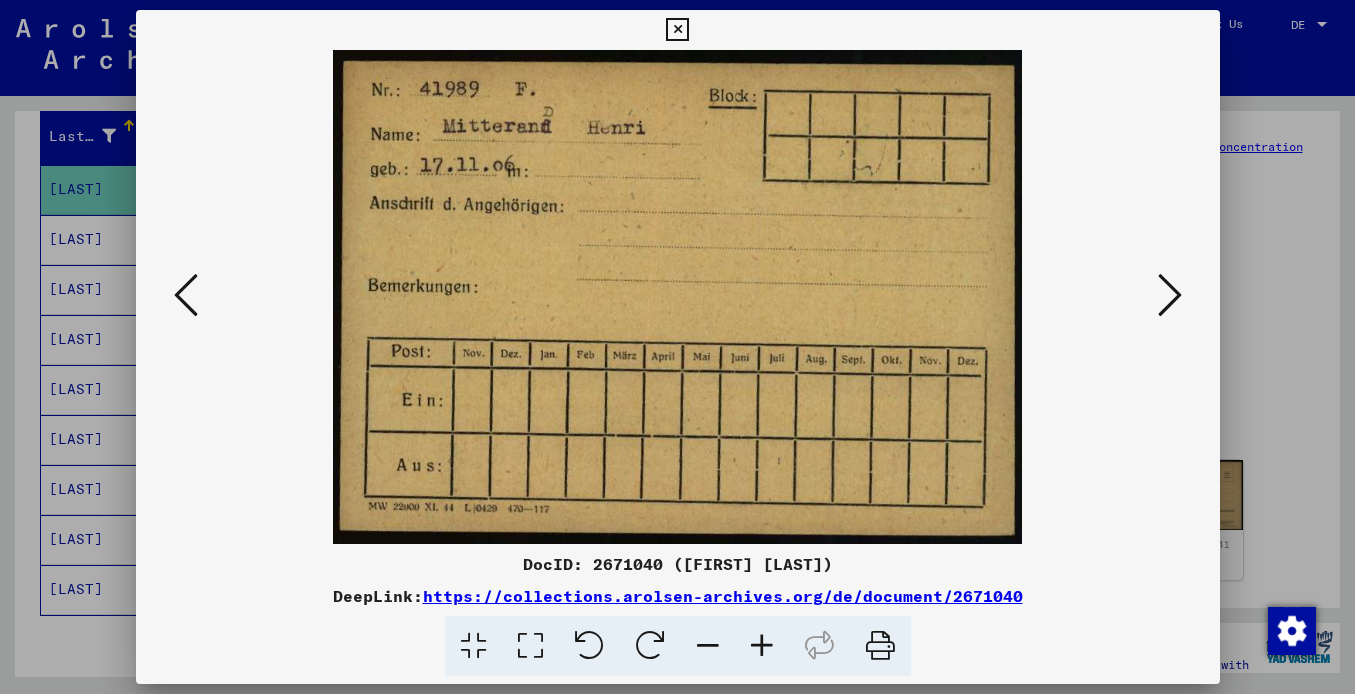 click at bounding box center (1170, 295) 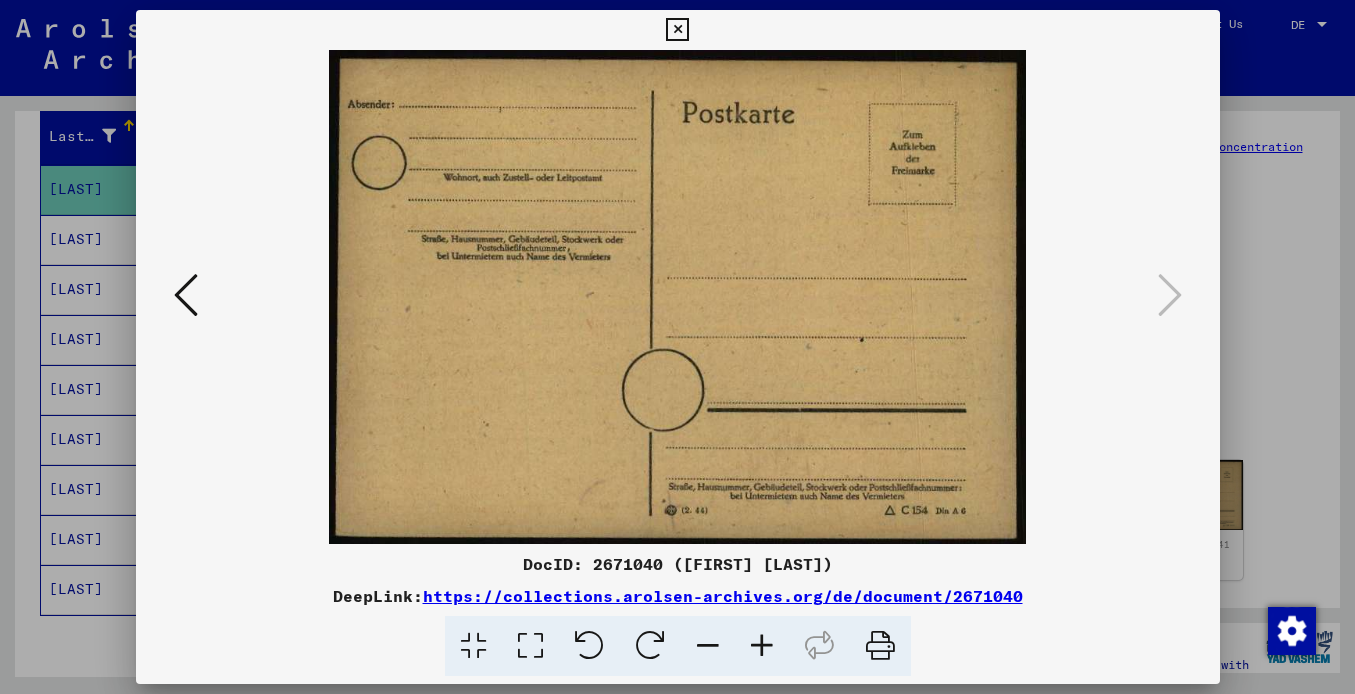 click at bounding box center [677, 30] 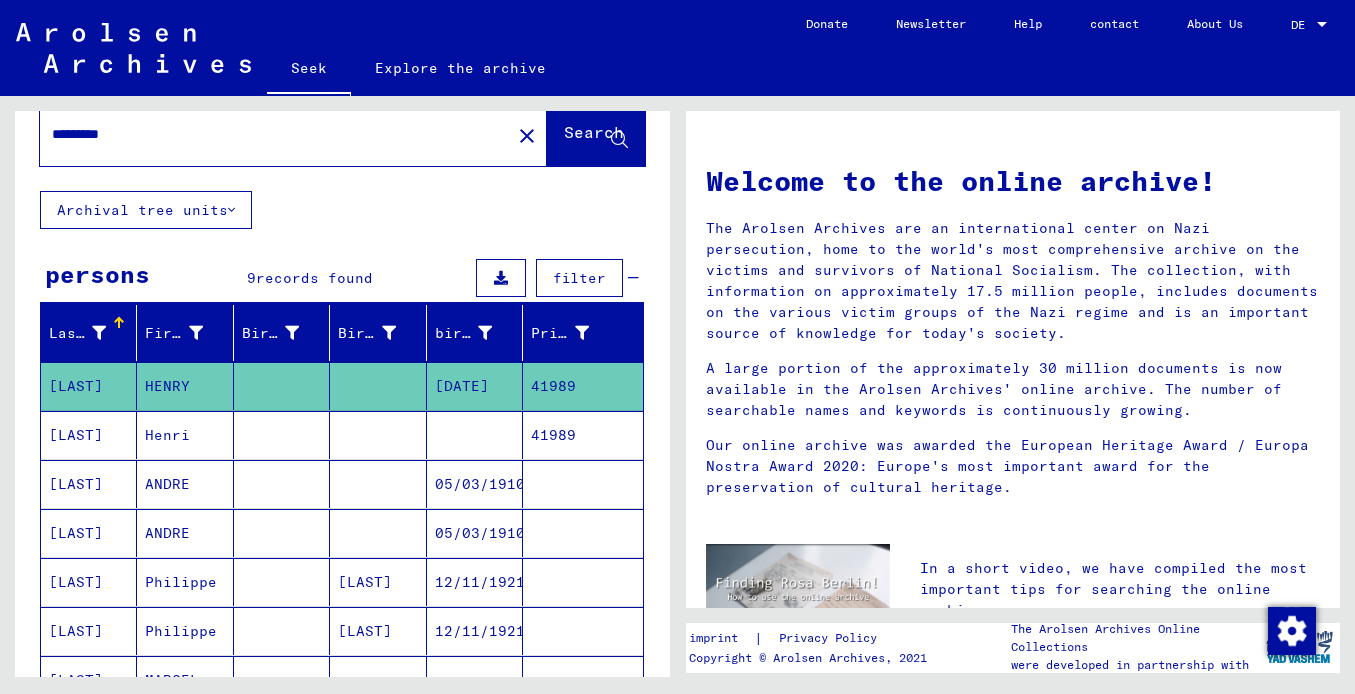 scroll, scrollTop: 0, scrollLeft: 0, axis: both 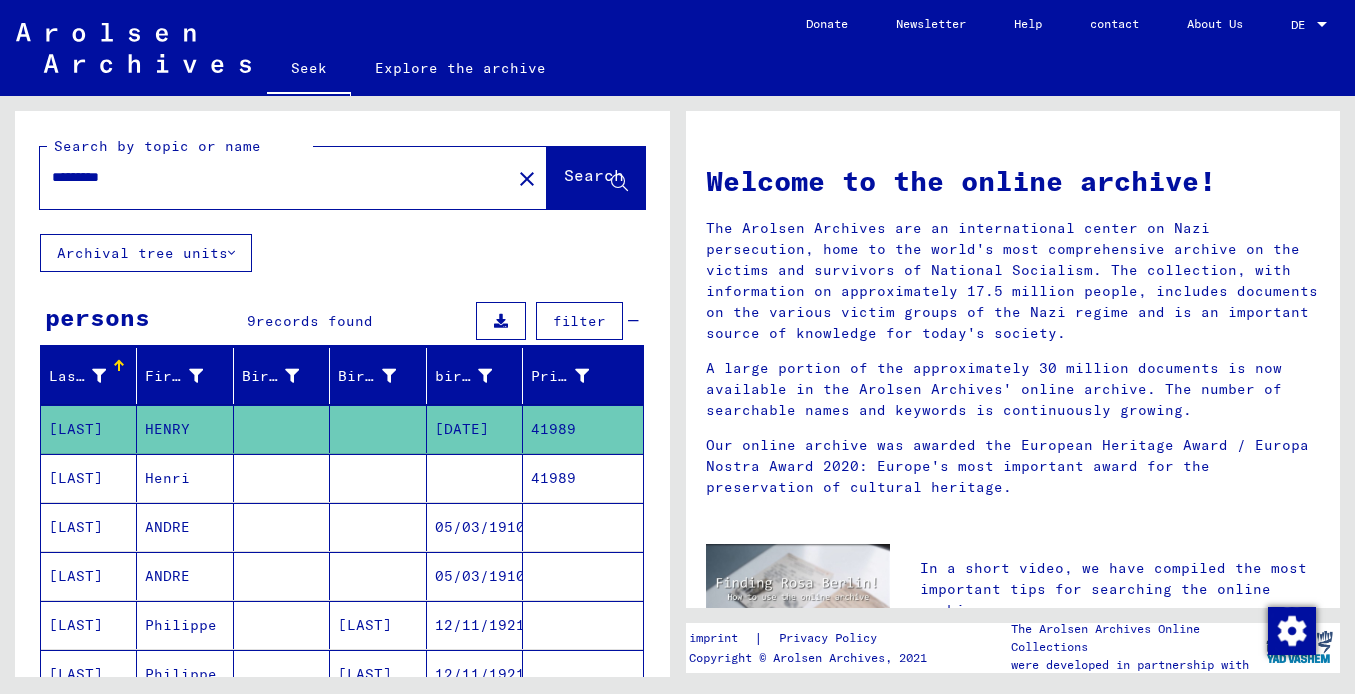 drag, startPoint x: 138, startPoint y: 180, endPoint x: -66, endPoint y: 173, distance: 204.12006 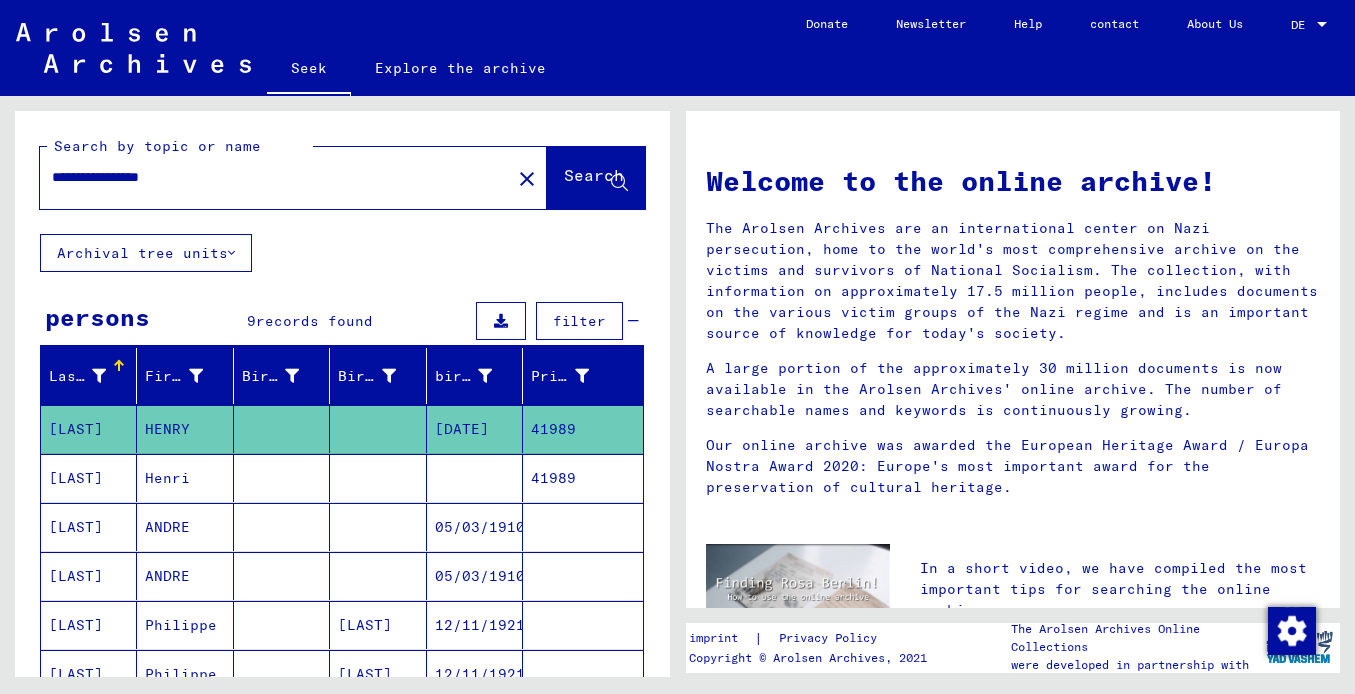 click on "Search" 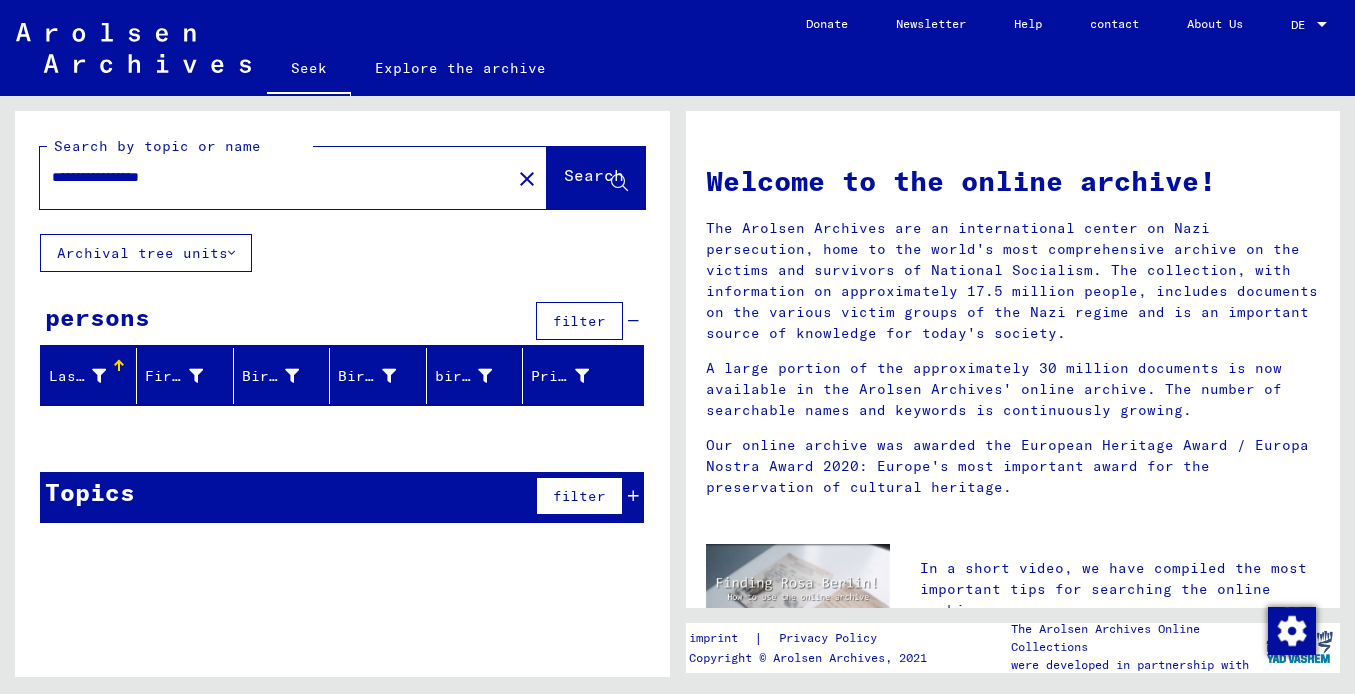 click on "**********" at bounding box center [269, 177] 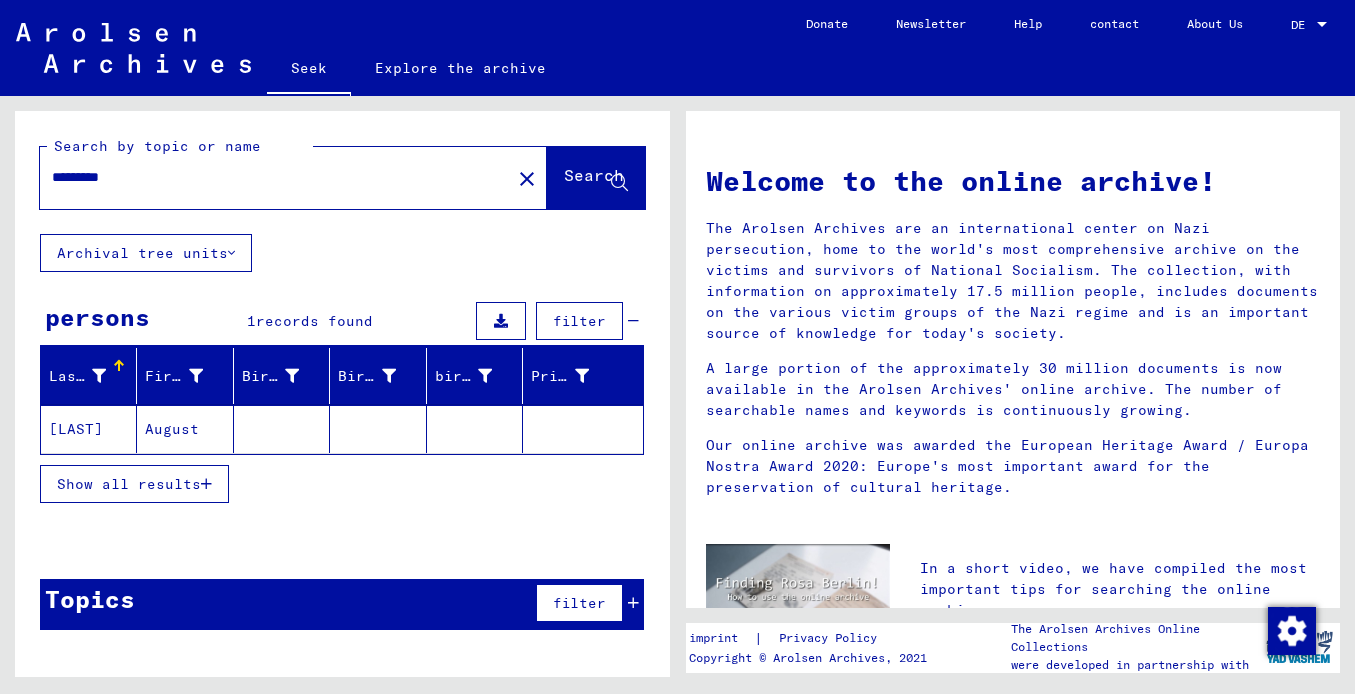 click on "*********" at bounding box center (269, 177) 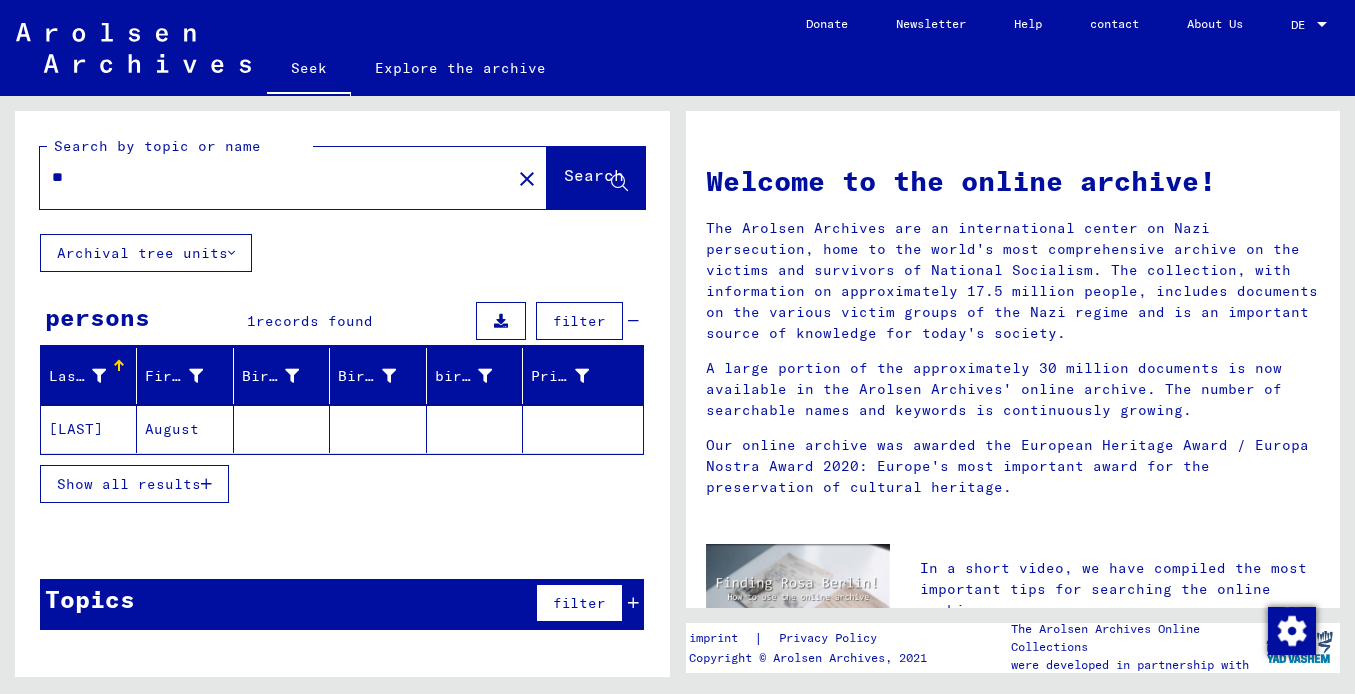 type on "*" 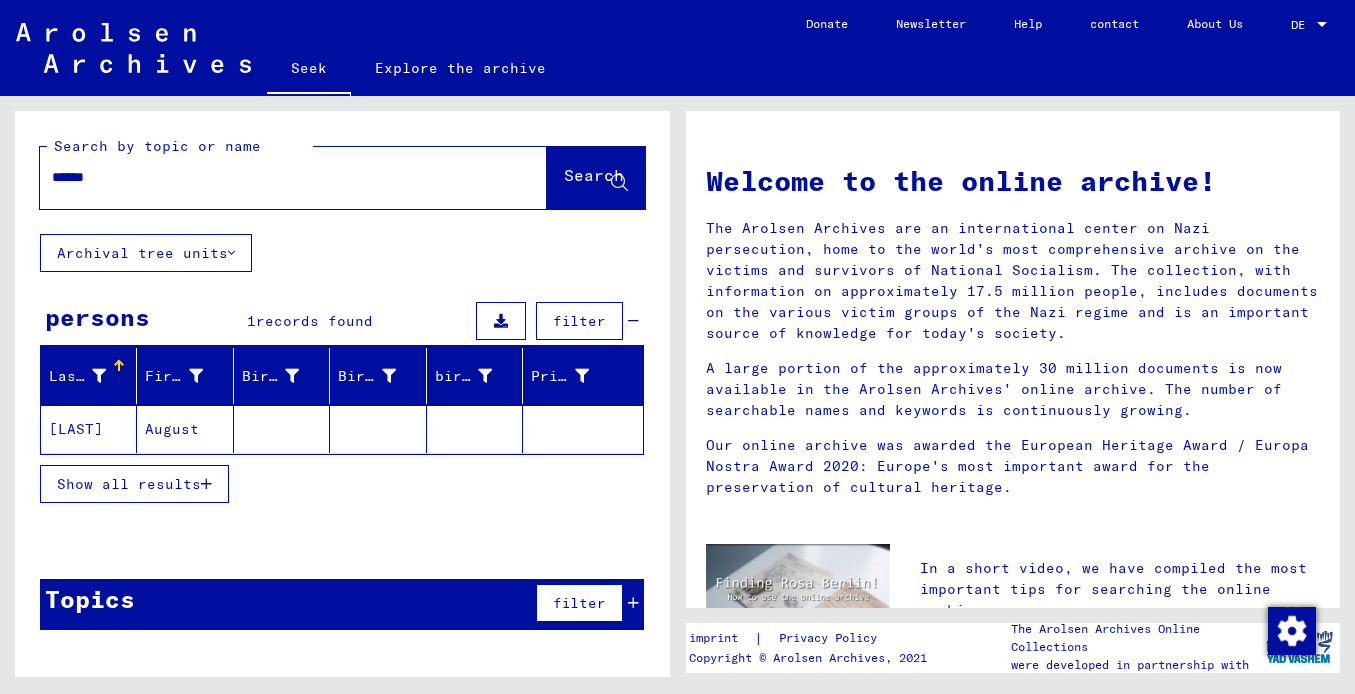 type on "******" 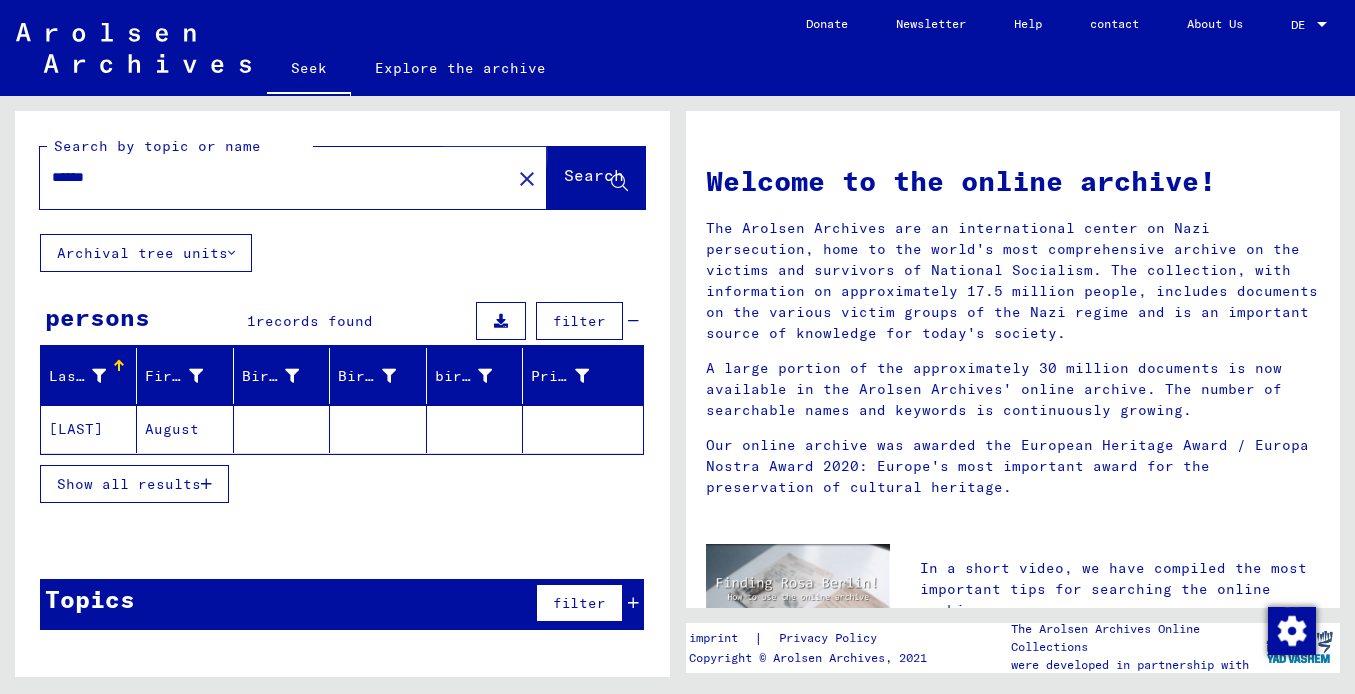 click on "Search" 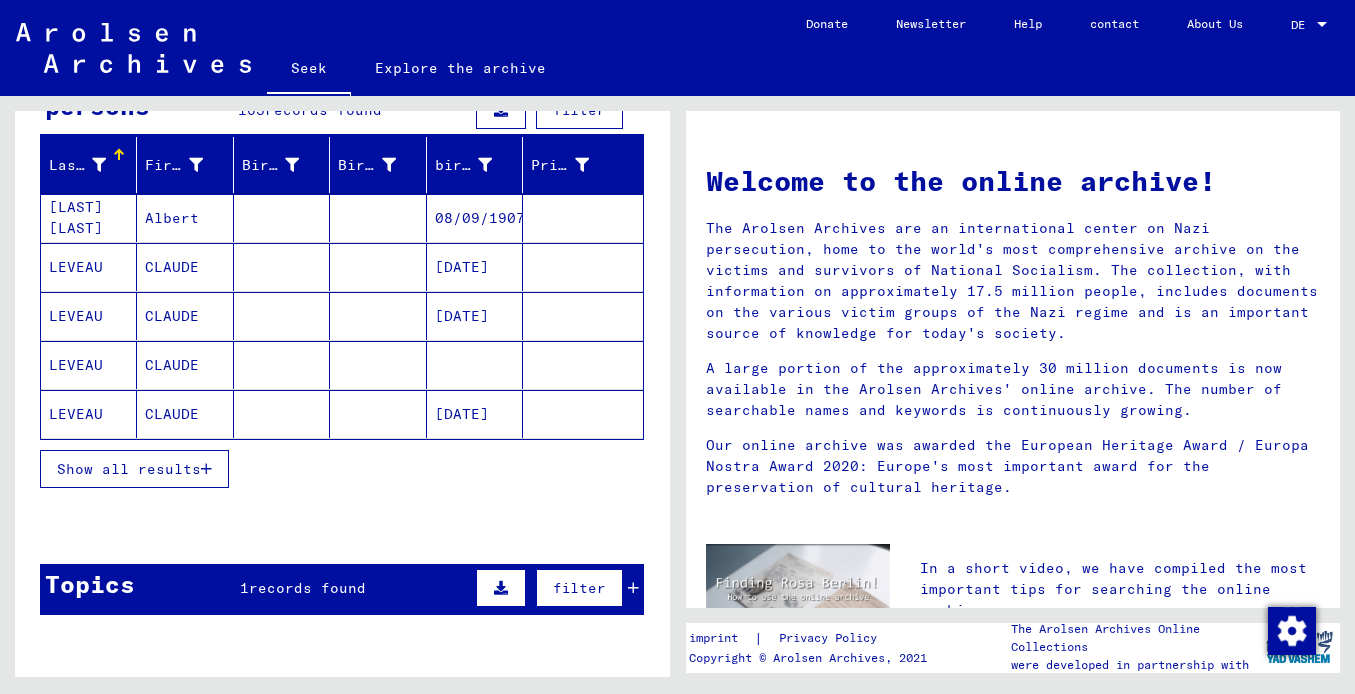 scroll, scrollTop: 240, scrollLeft: 0, axis: vertical 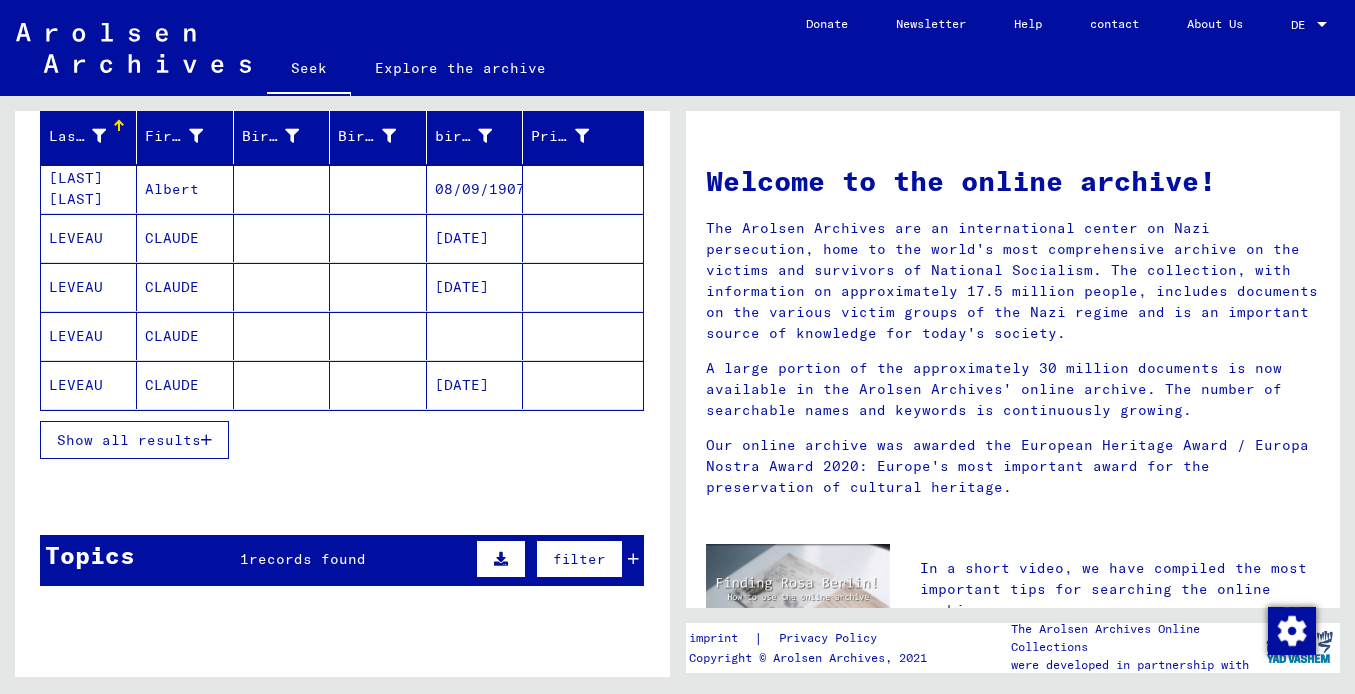 click at bounding box center (206, 440) 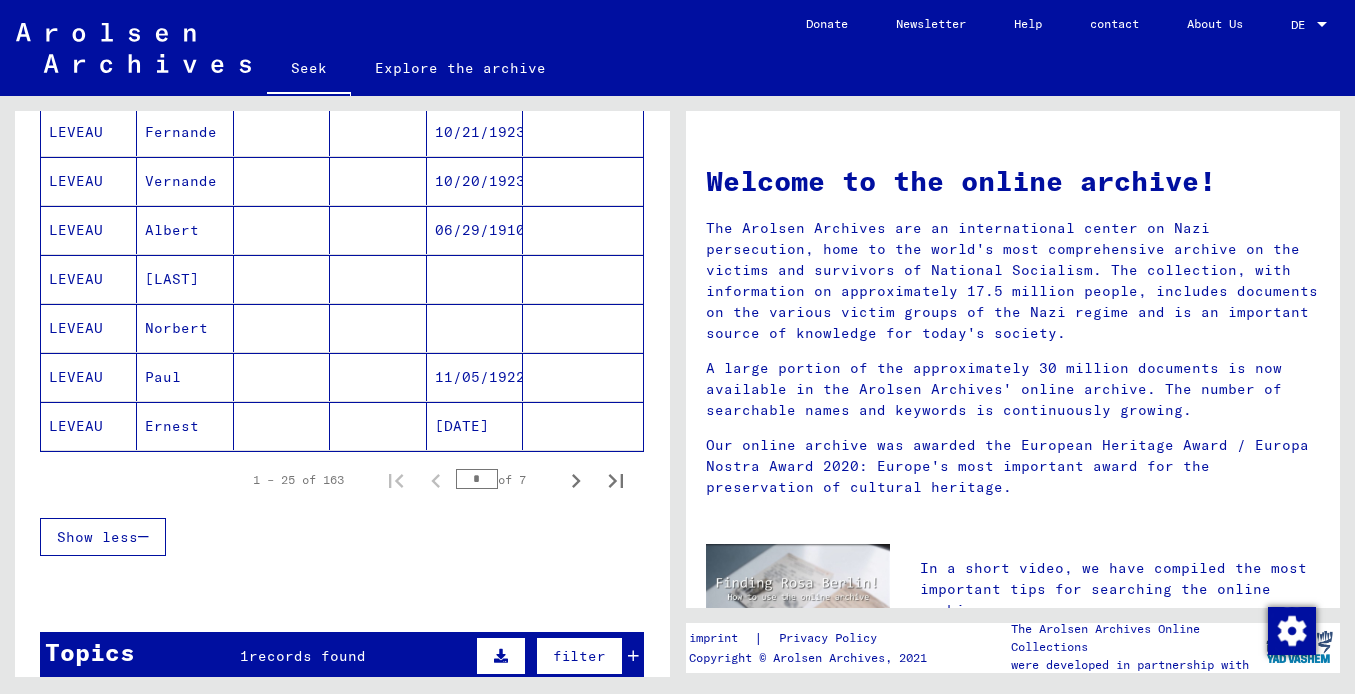 scroll, scrollTop: 1240, scrollLeft: 0, axis: vertical 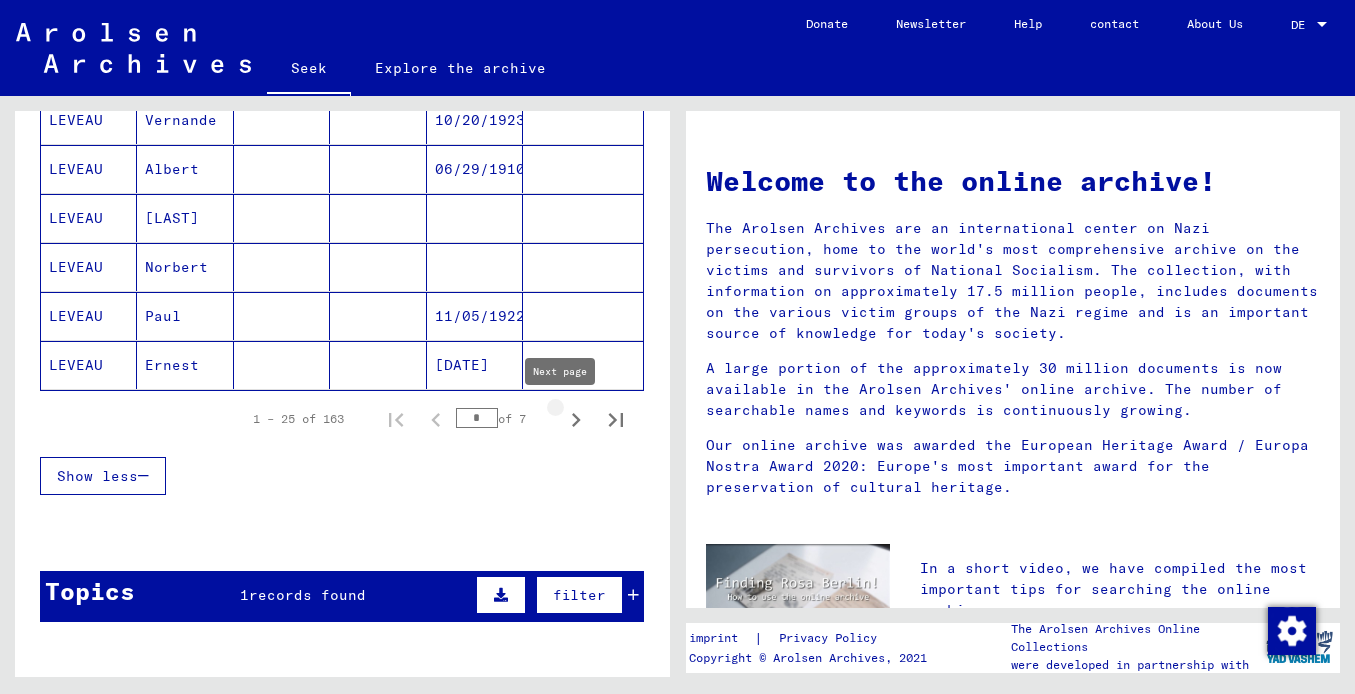 click 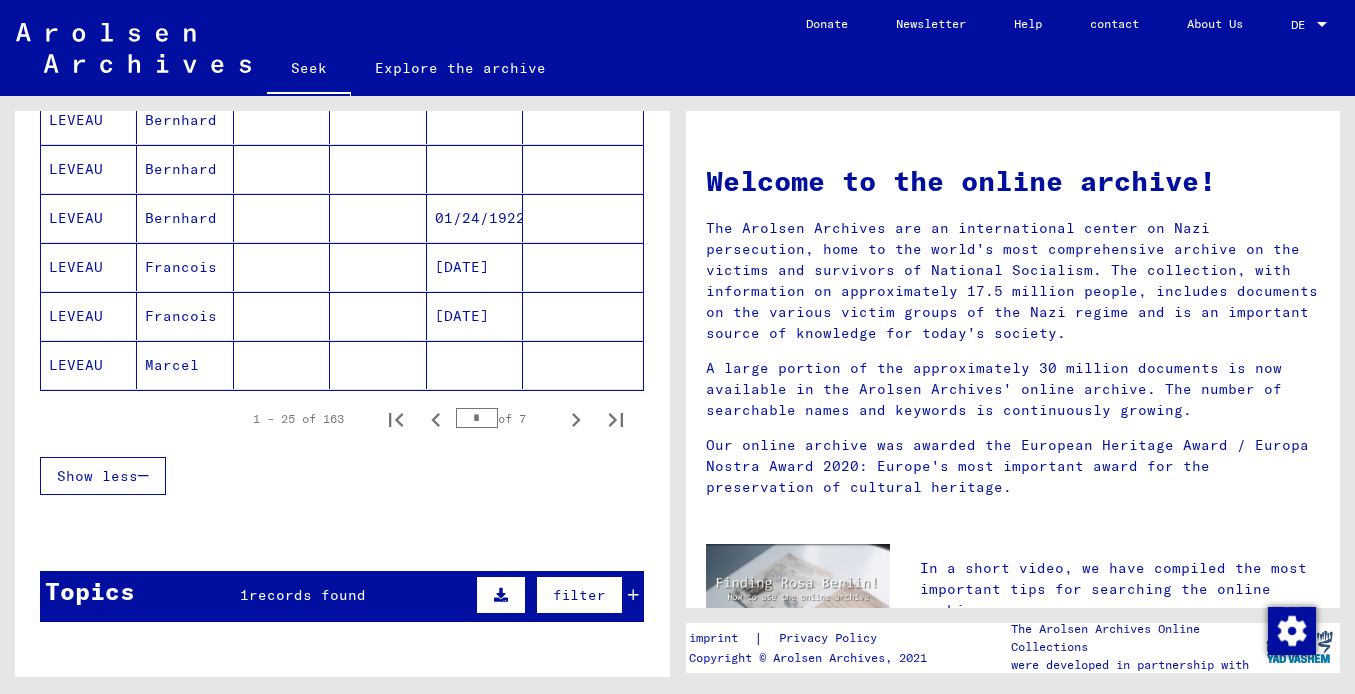 type 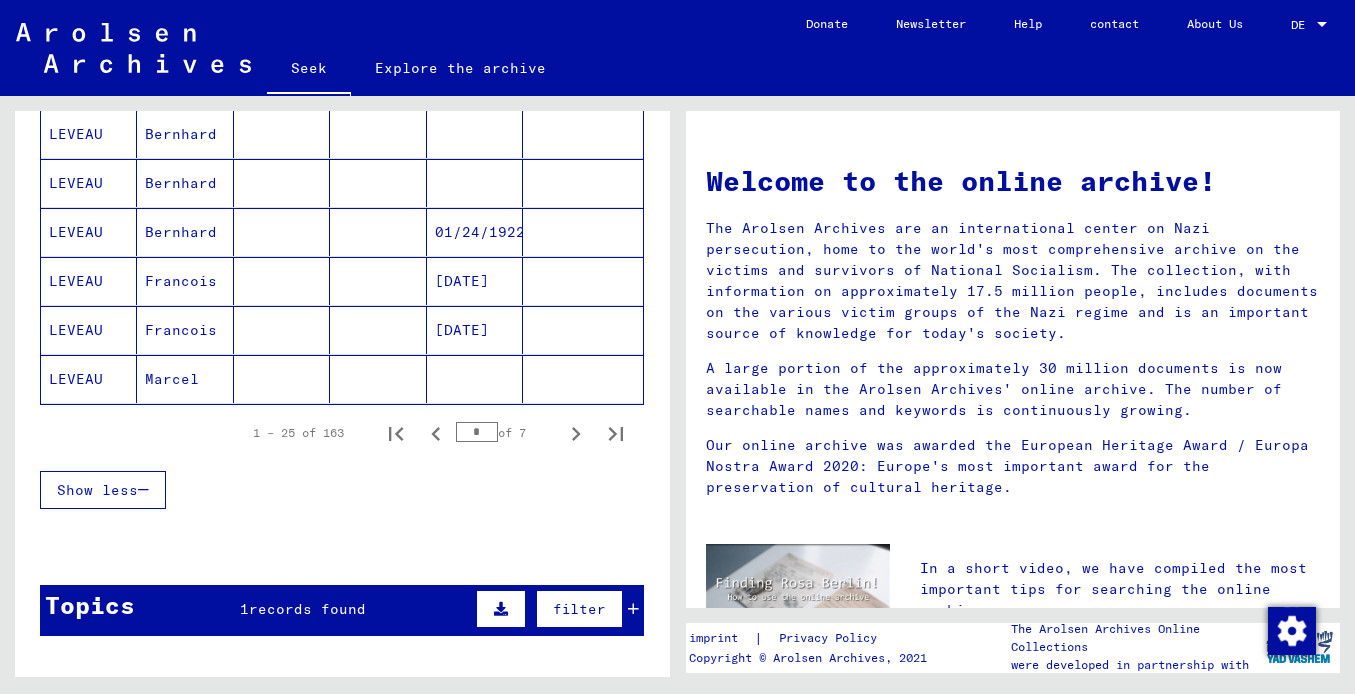 scroll, scrollTop: 1240, scrollLeft: 0, axis: vertical 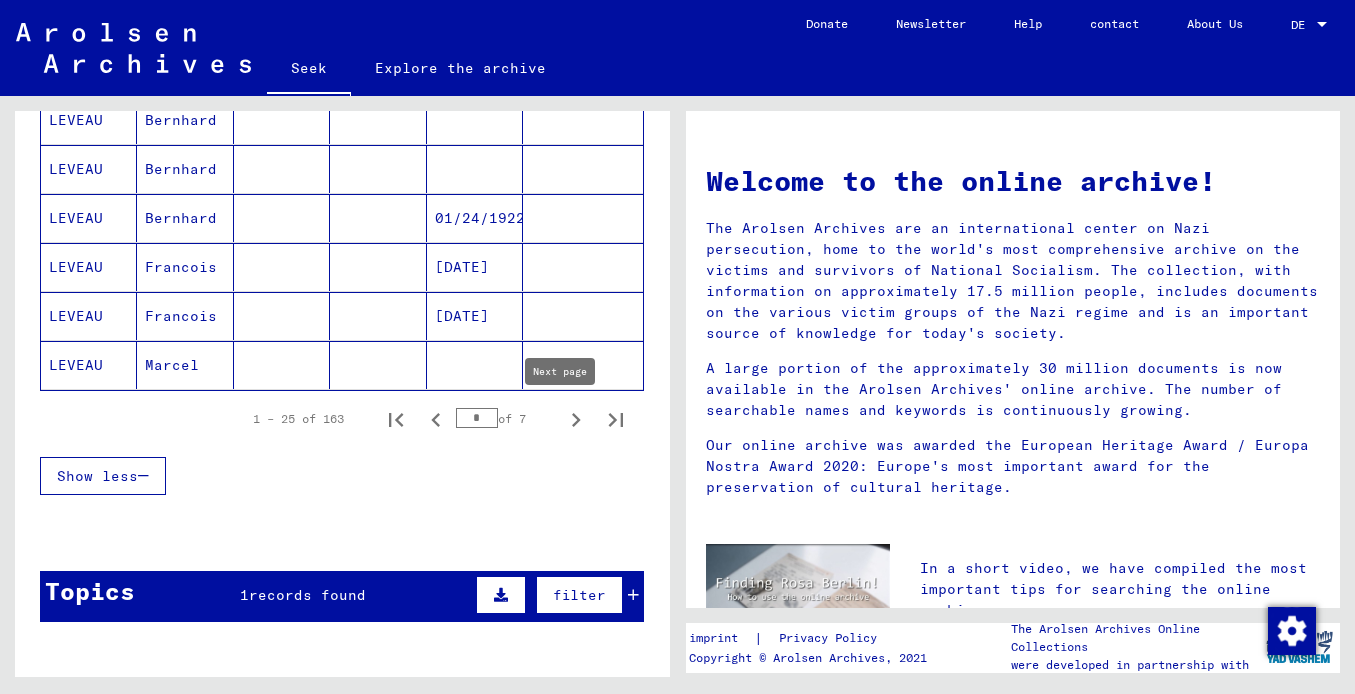 click 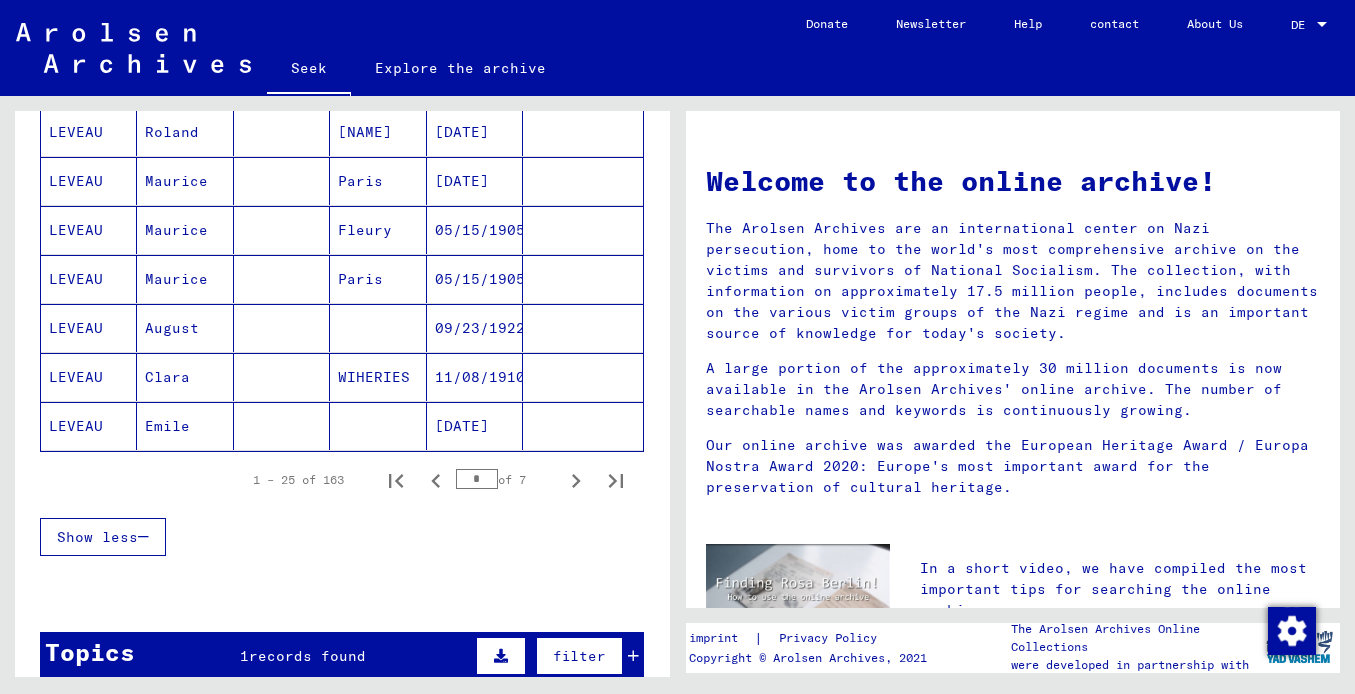 scroll, scrollTop: 1200, scrollLeft: 0, axis: vertical 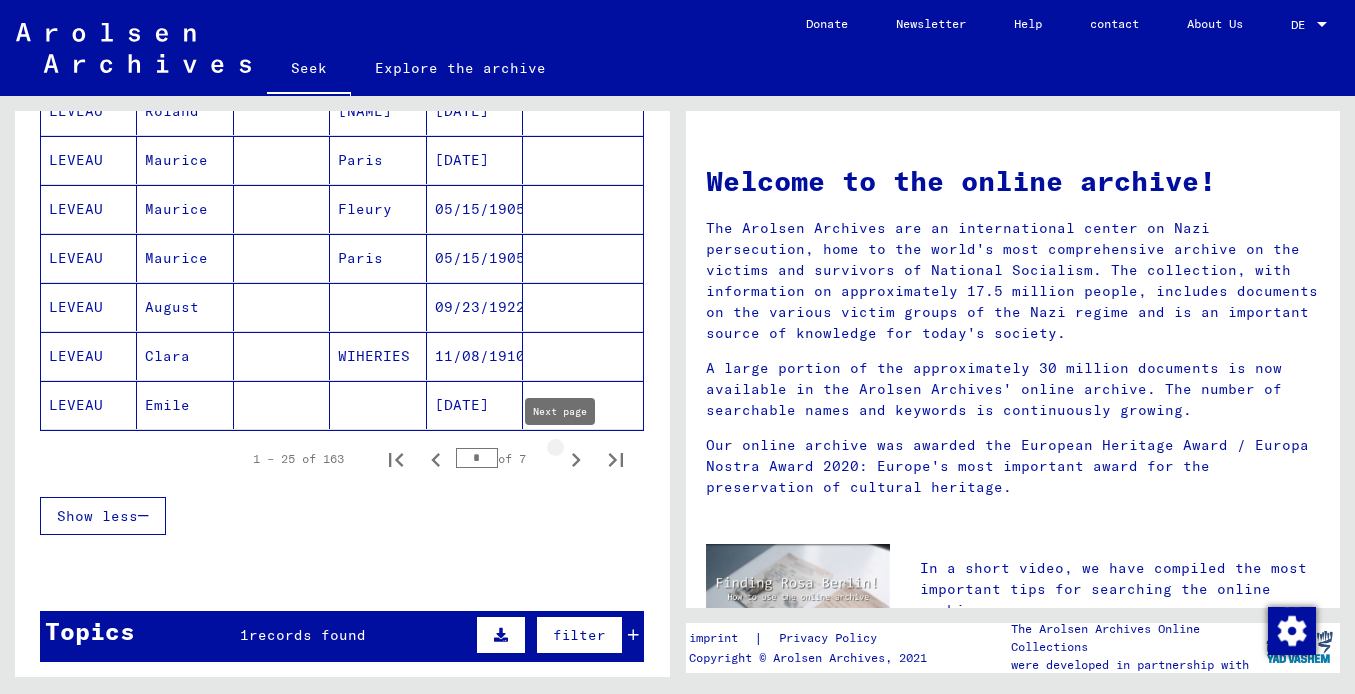 click 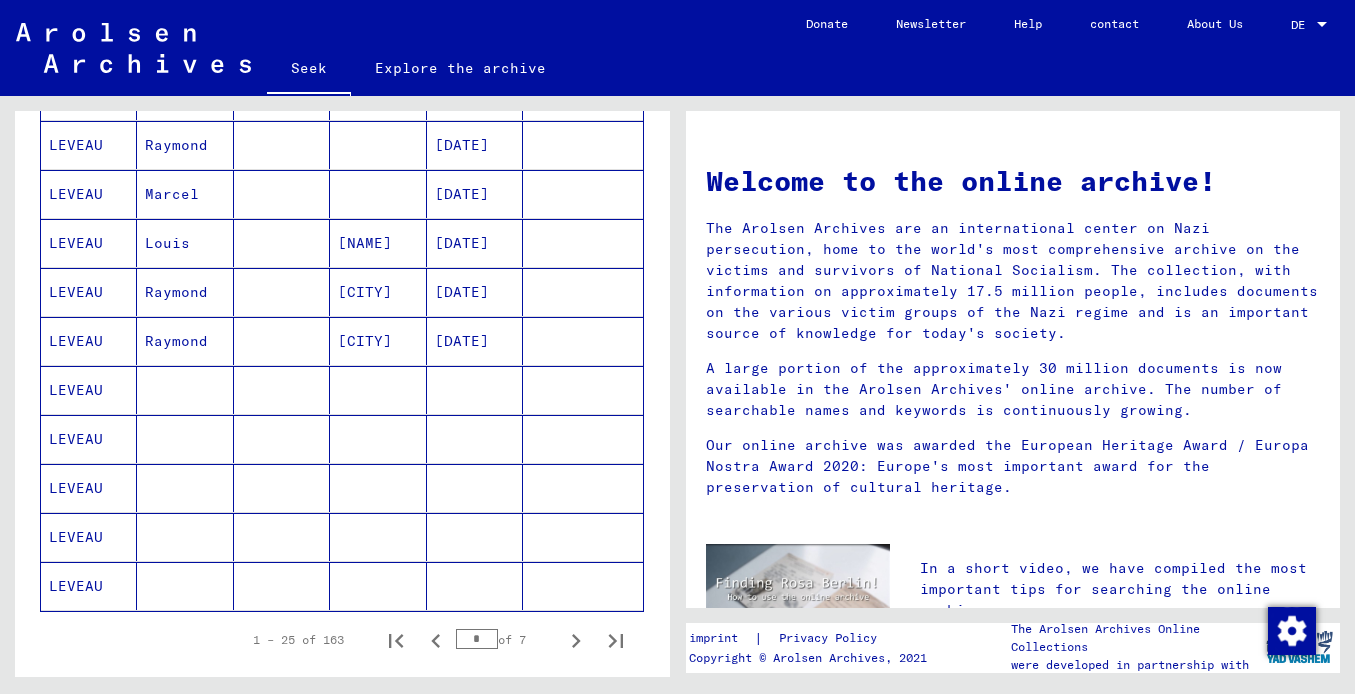 scroll, scrollTop: 1040, scrollLeft: 0, axis: vertical 